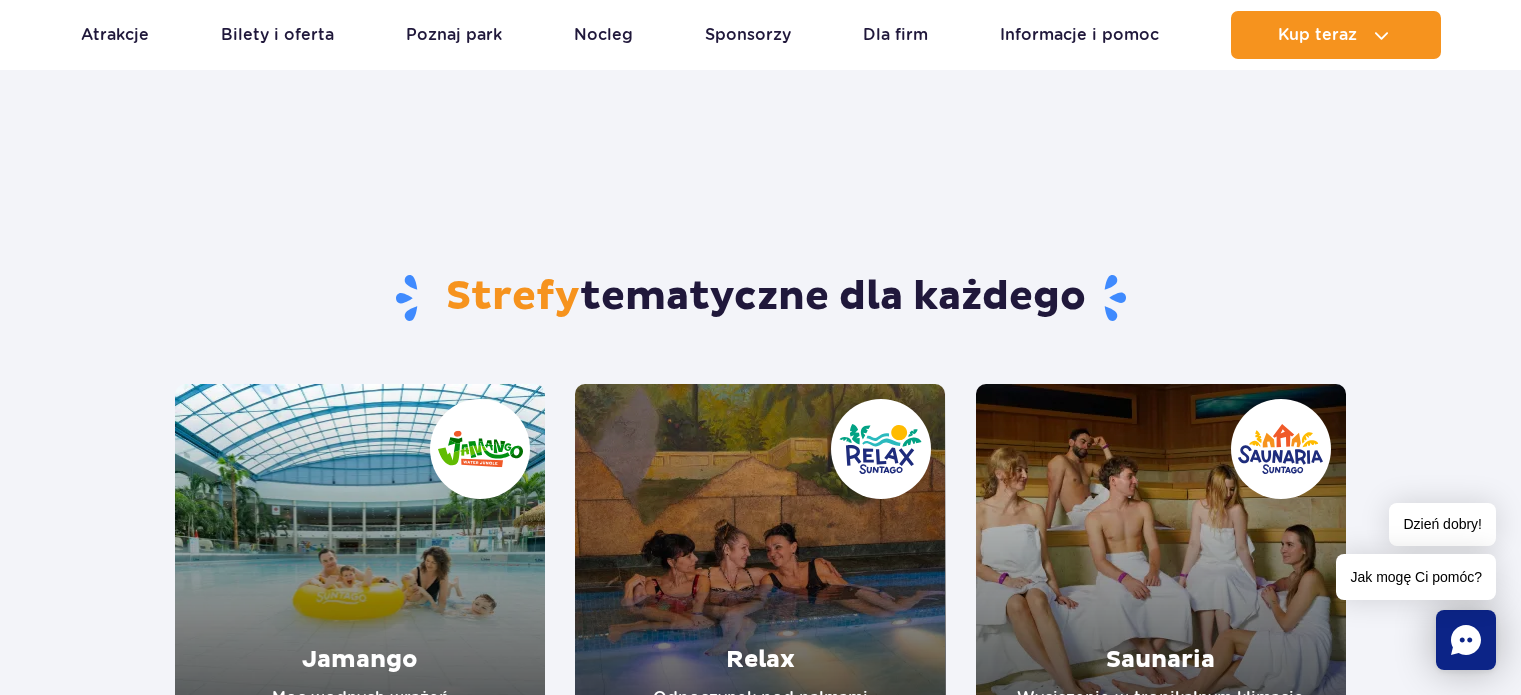 scroll, scrollTop: 200, scrollLeft: 0, axis: vertical 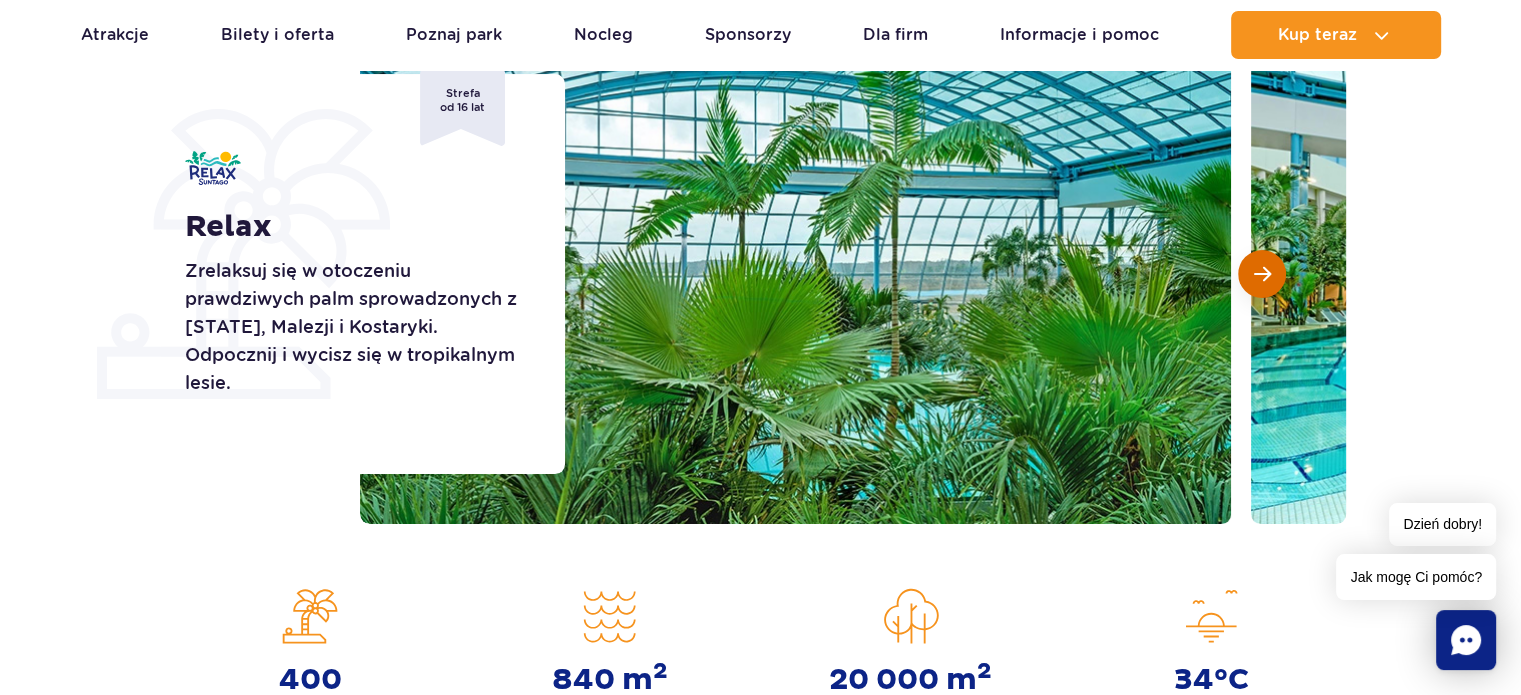 click at bounding box center (1262, 274) 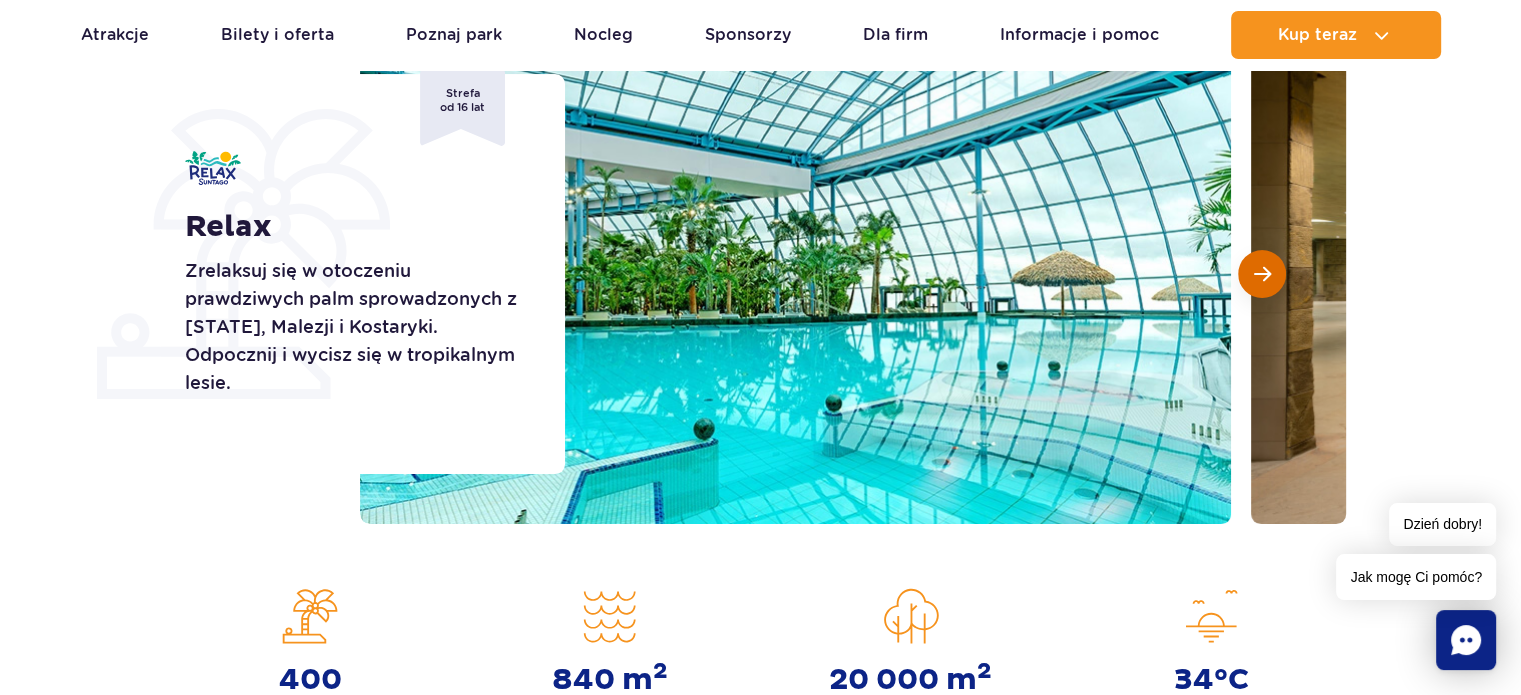 click at bounding box center [1262, 274] 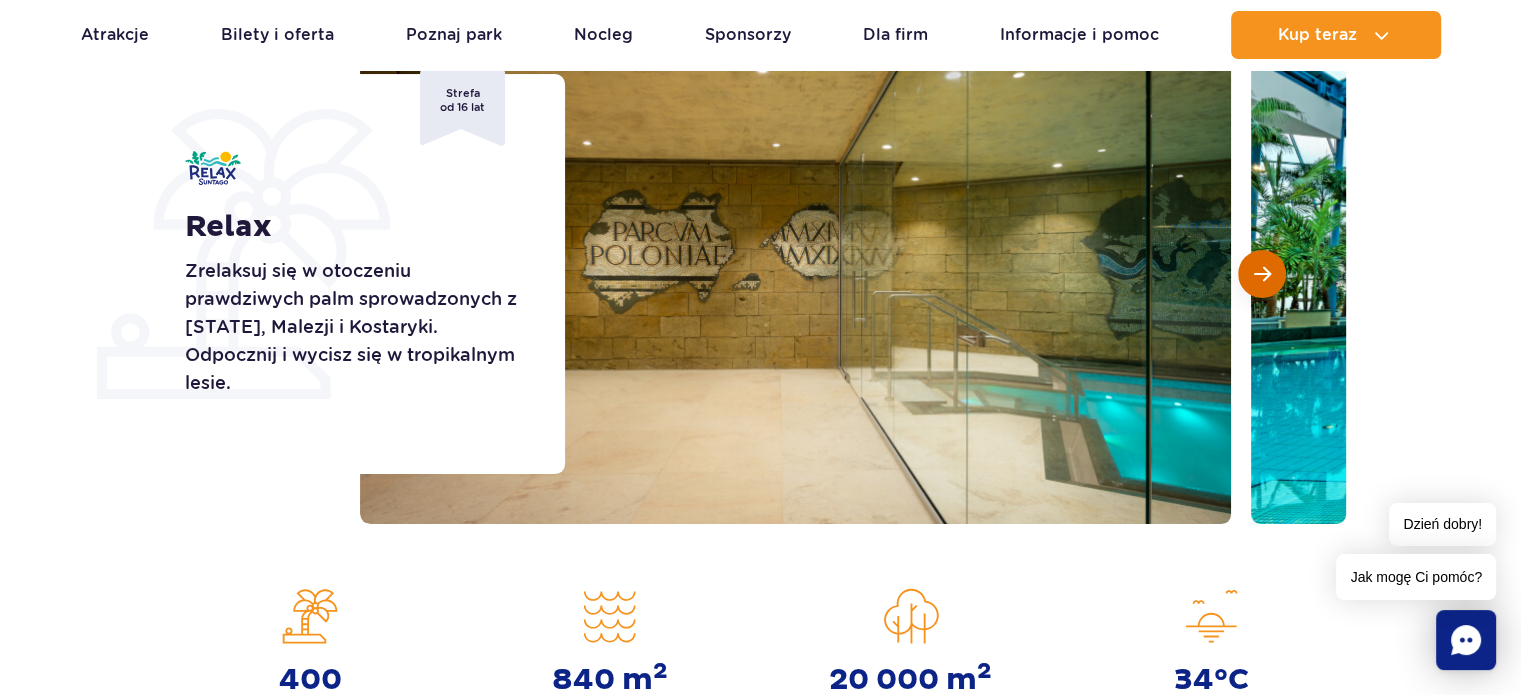click at bounding box center [1262, 274] 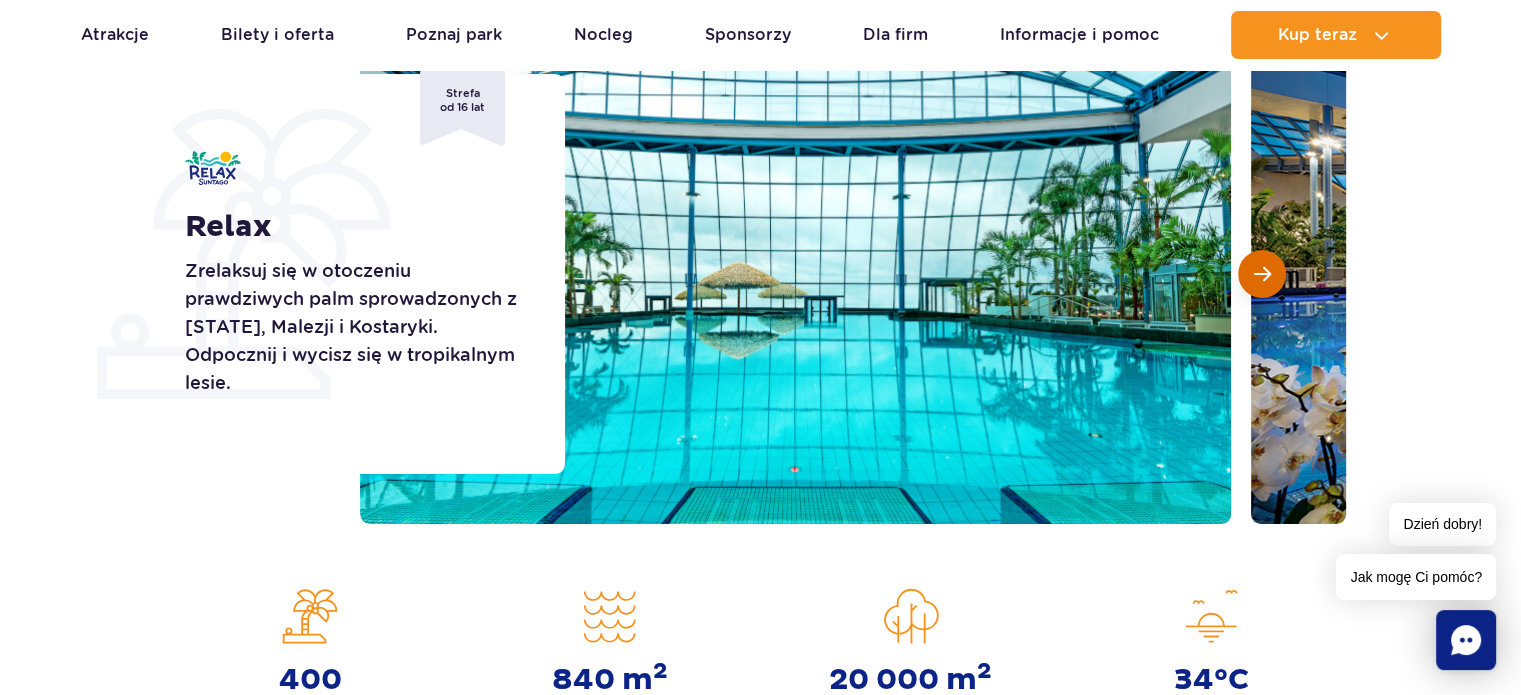 click at bounding box center [1262, 274] 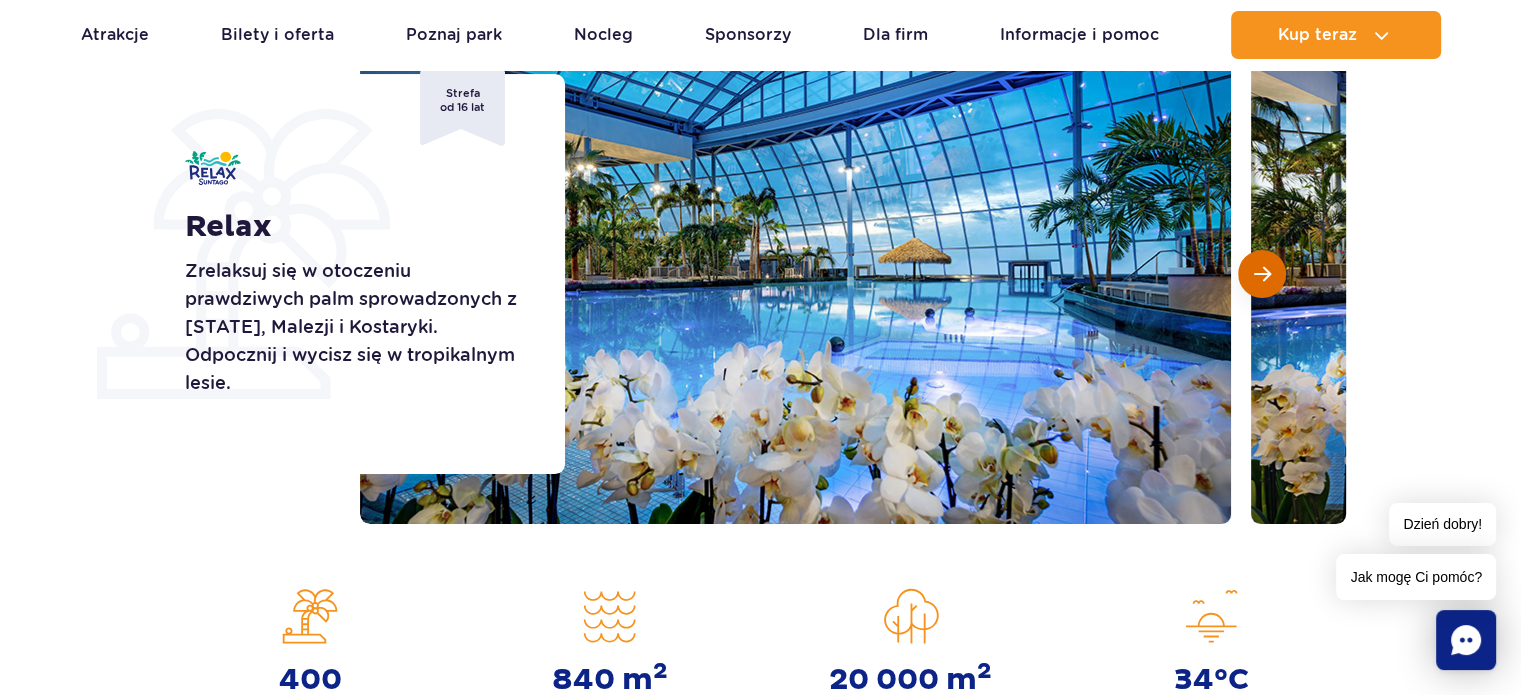 click at bounding box center (1262, 274) 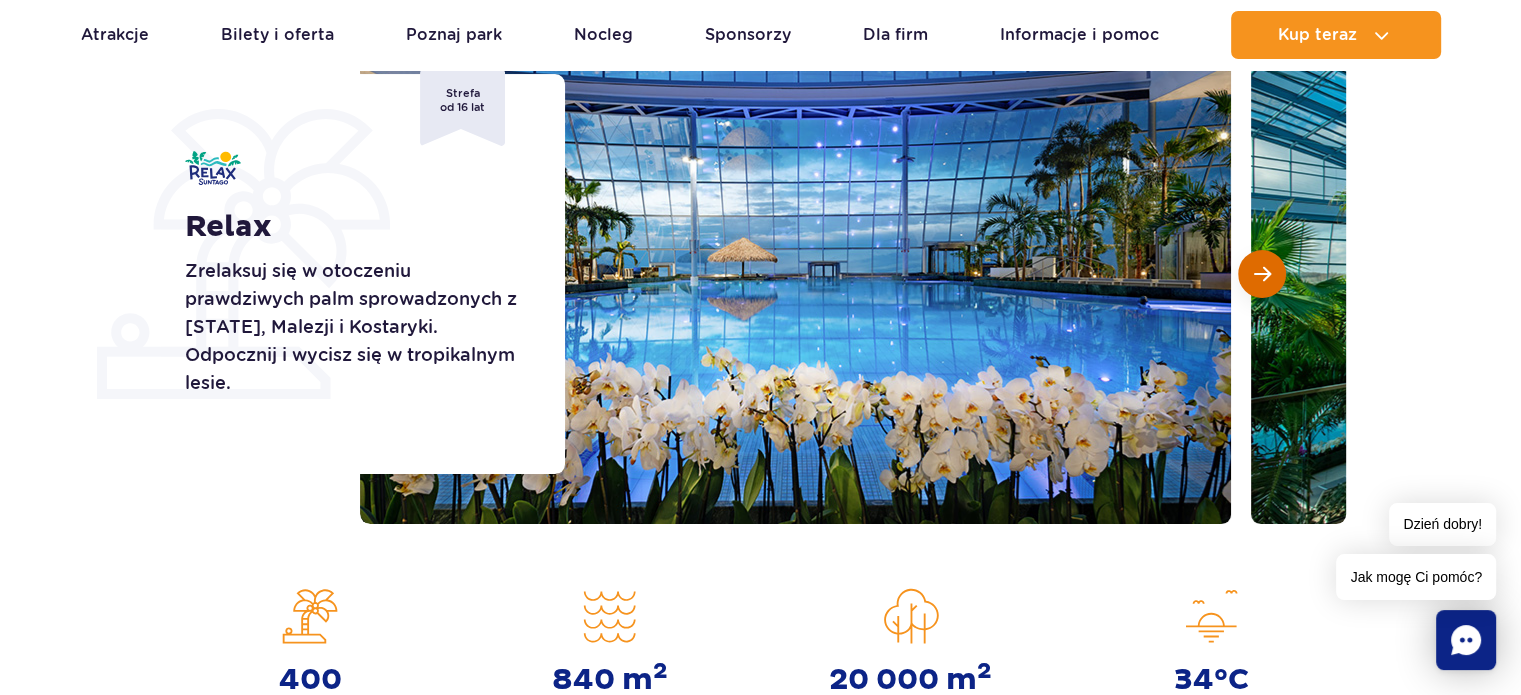 click at bounding box center (1262, 274) 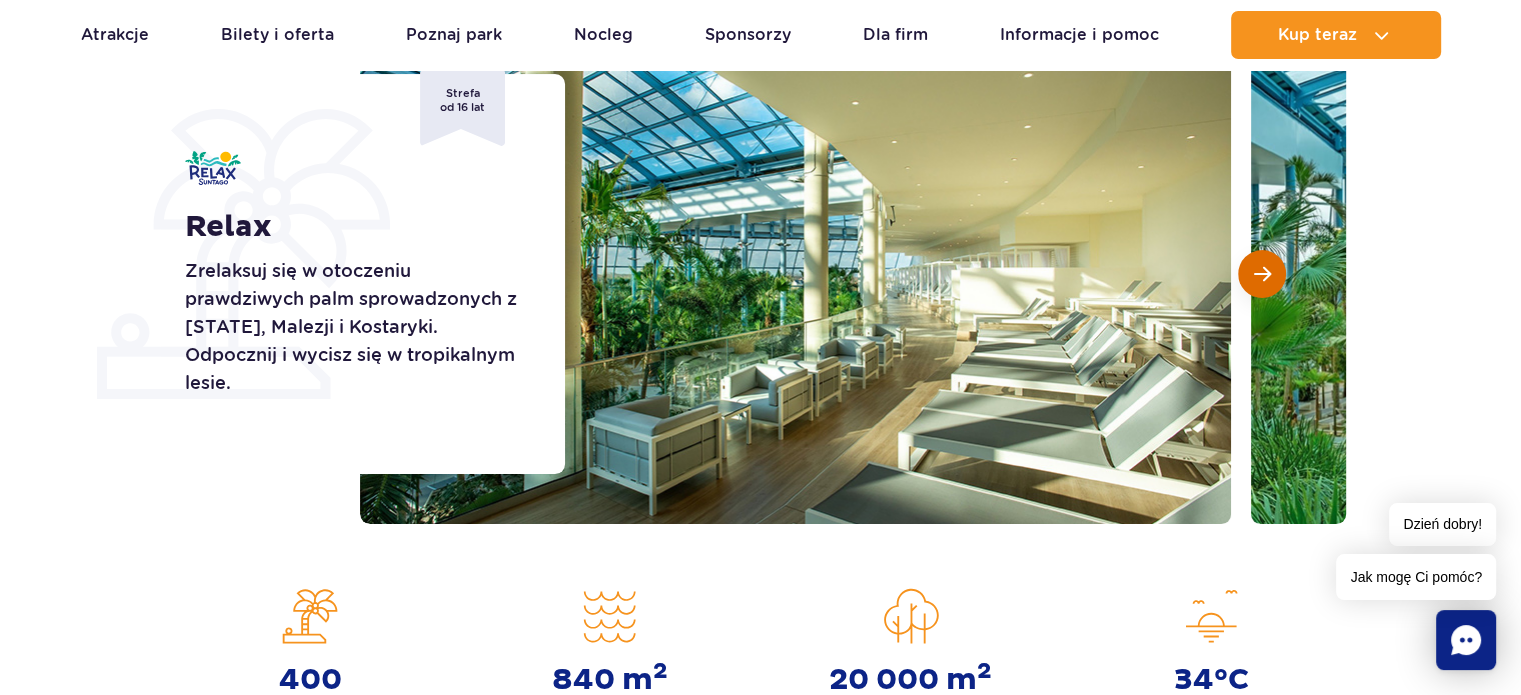 click at bounding box center (1262, 274) 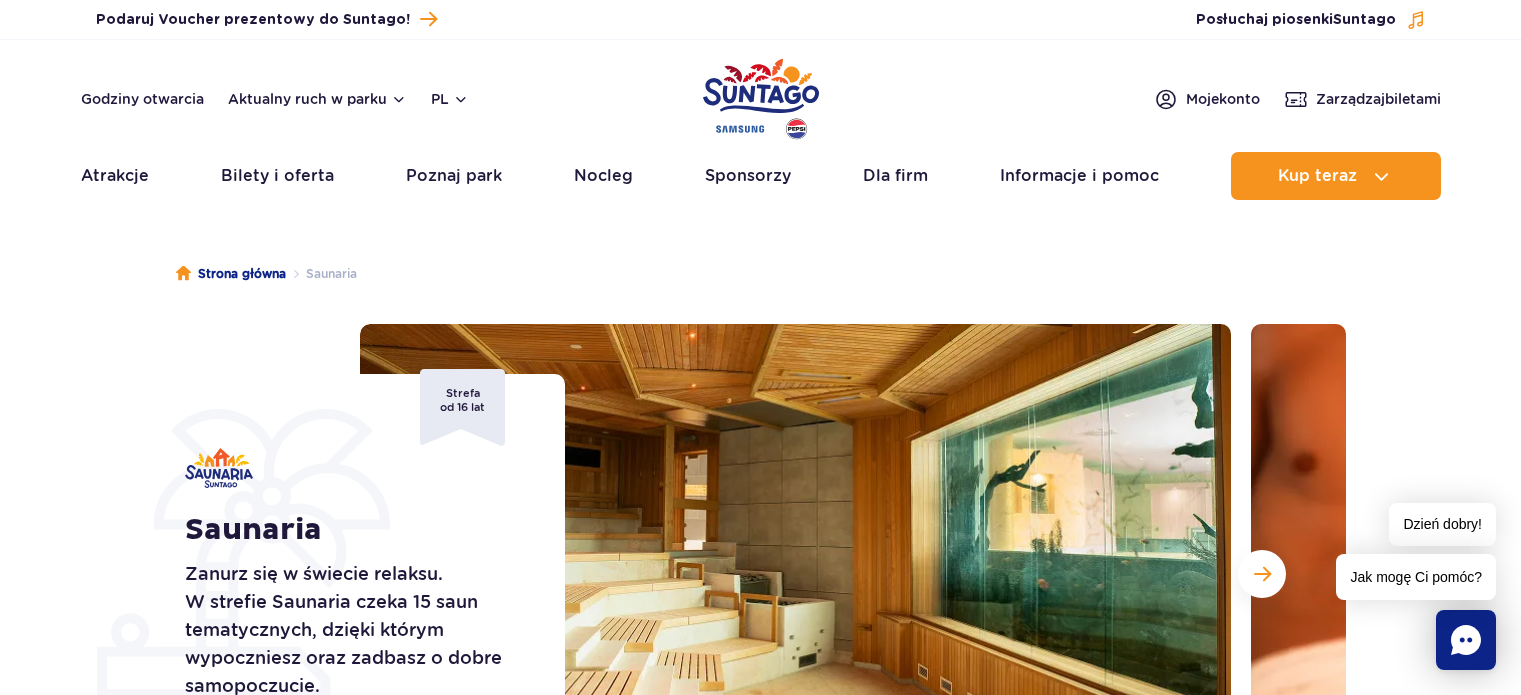 scroll, scrollTop: 0, scrollLeft: 0, axis: both 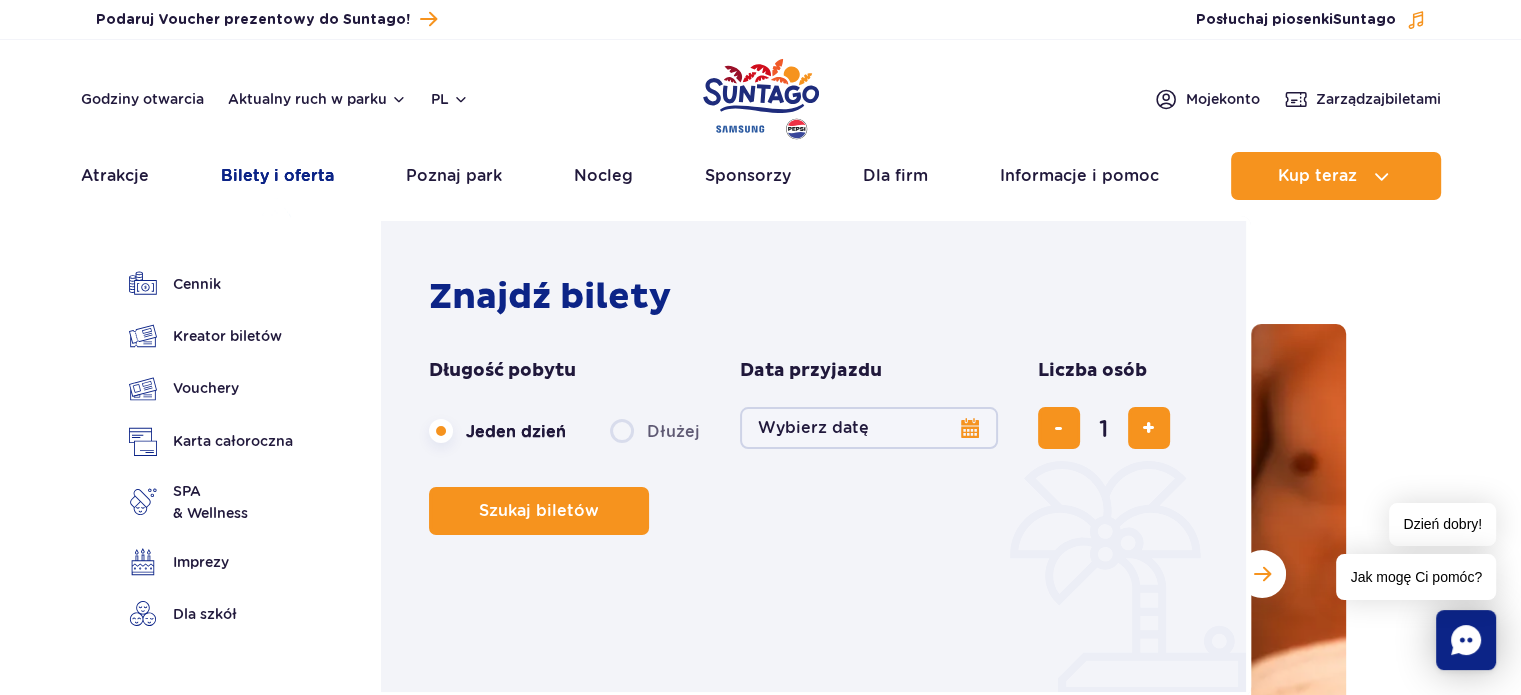 click on "Bilety i oferta" at bounding box center [277, 176] 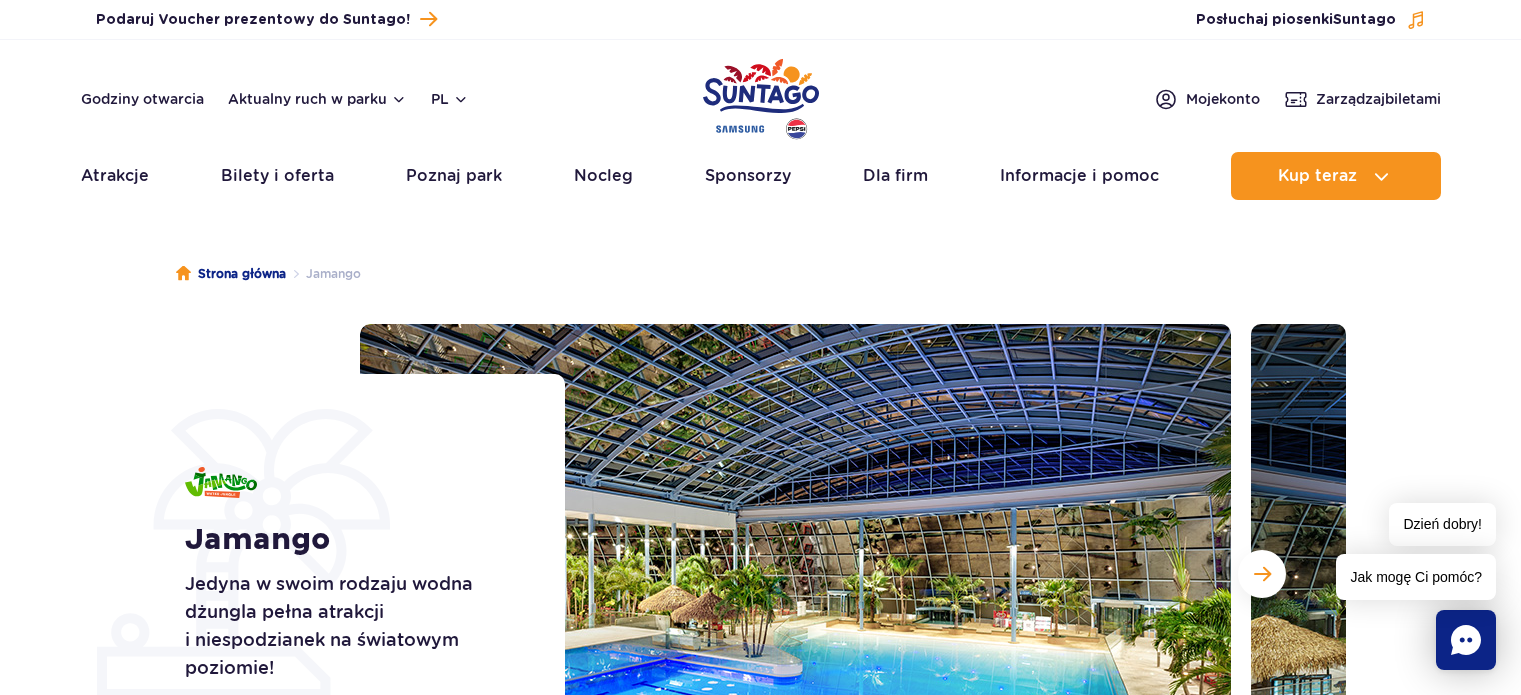 scroll, scrollTop: 0, scrollLeft: 0, axis: both 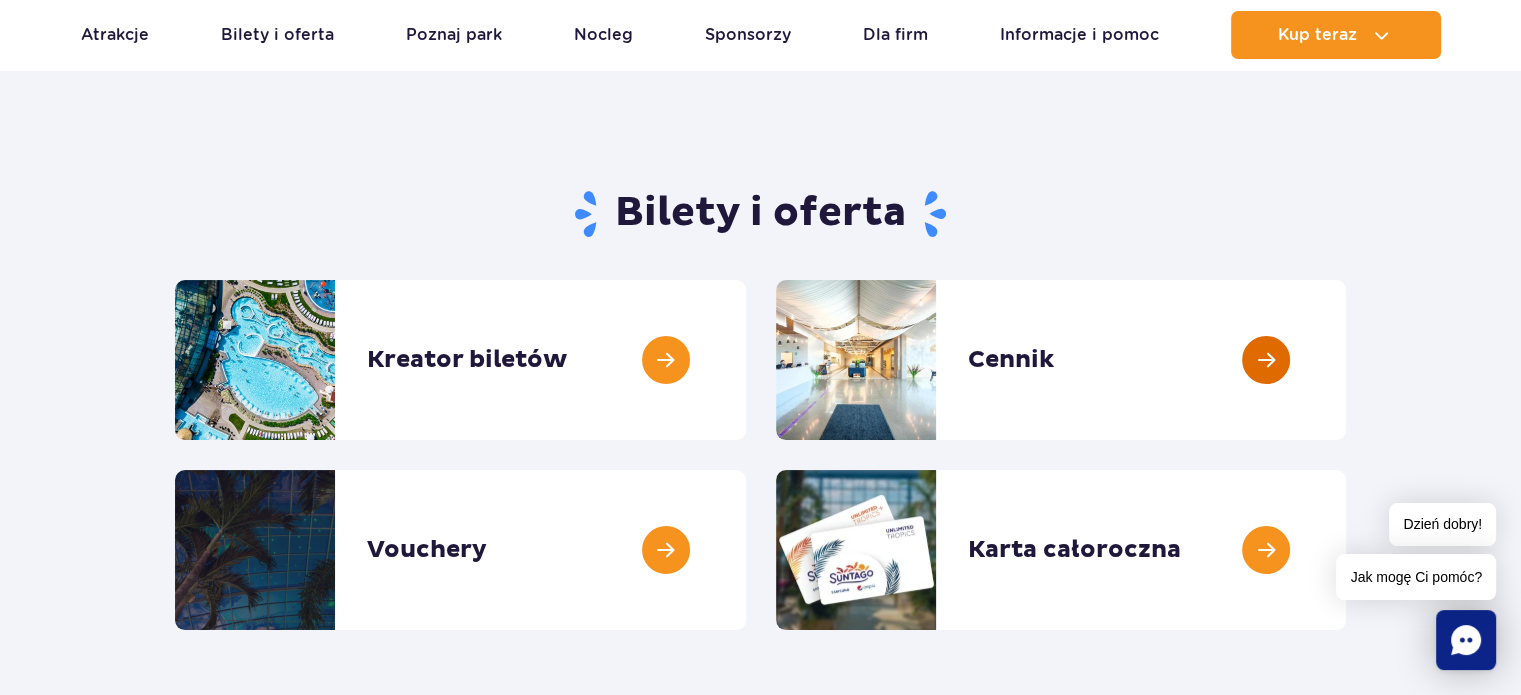click at bounding box center [1346, 360] 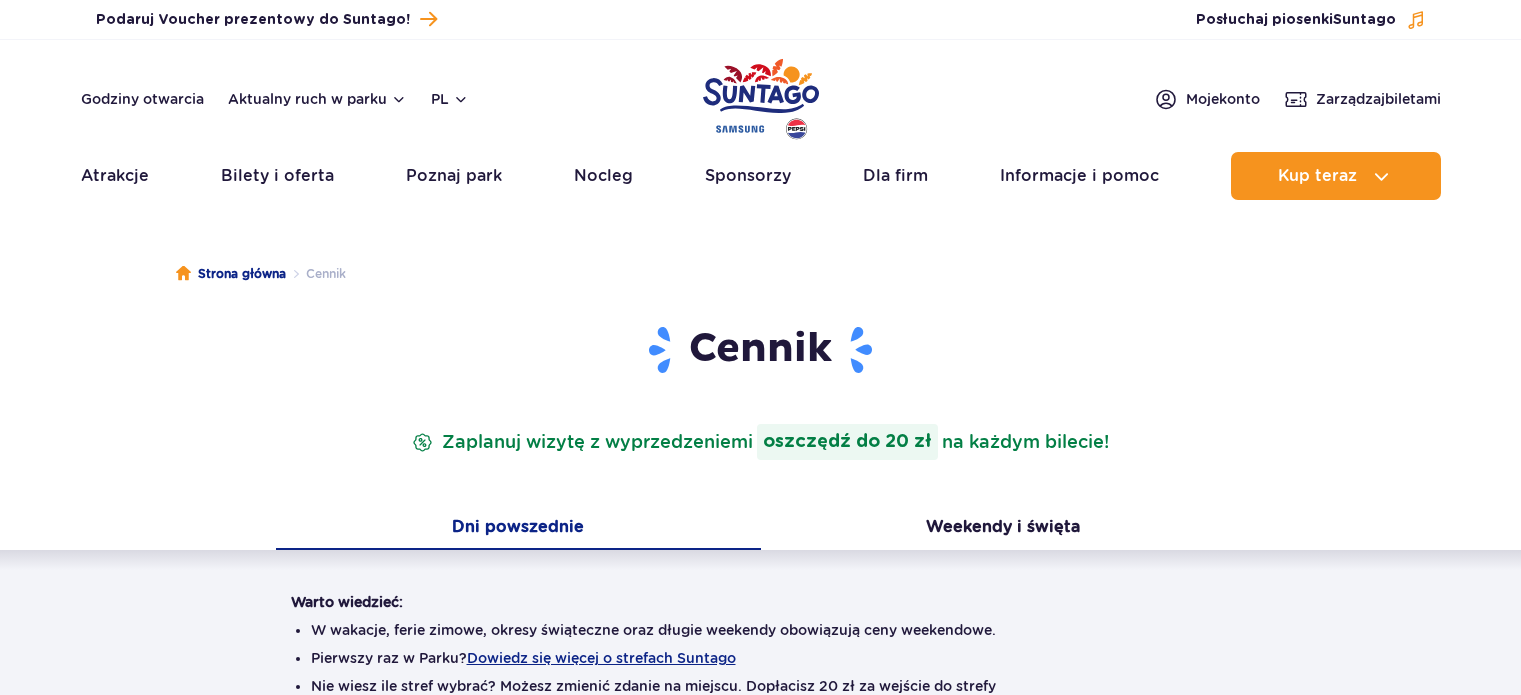 scroll, scrollTop: 0, scrollLeft: 0, axis: both 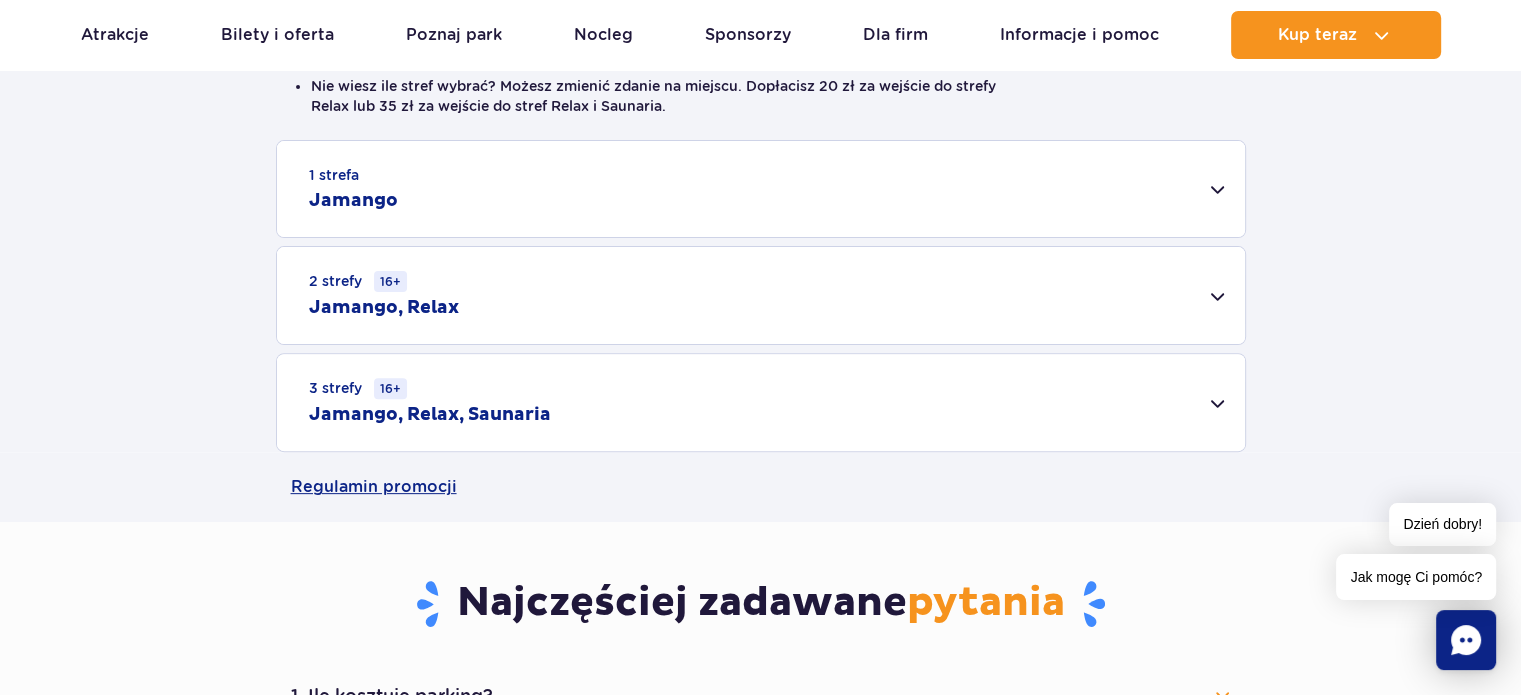 click on "Jamango, Relax, Saunaria" at bounding box center (430, 415) 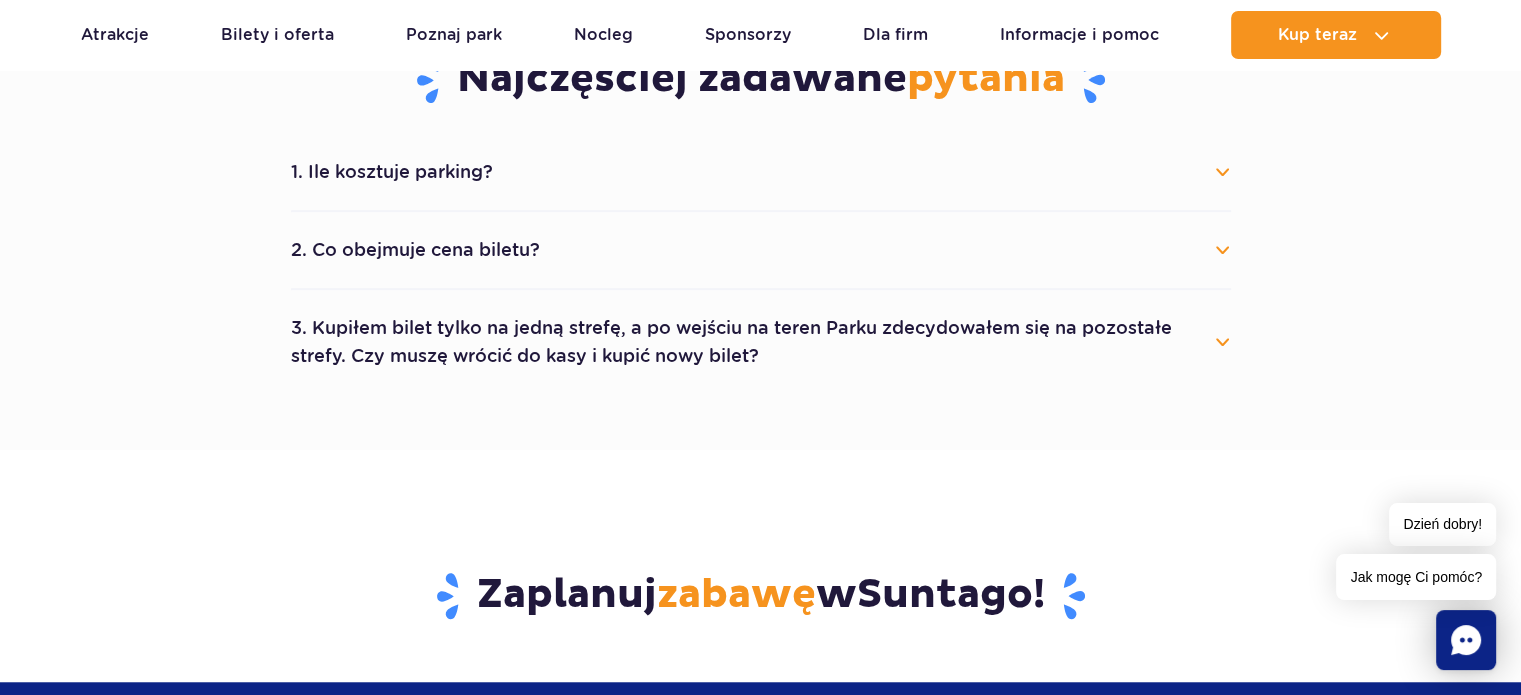 scroll, scrollTop: 1400, scrollLeft: 0, axis: vertical 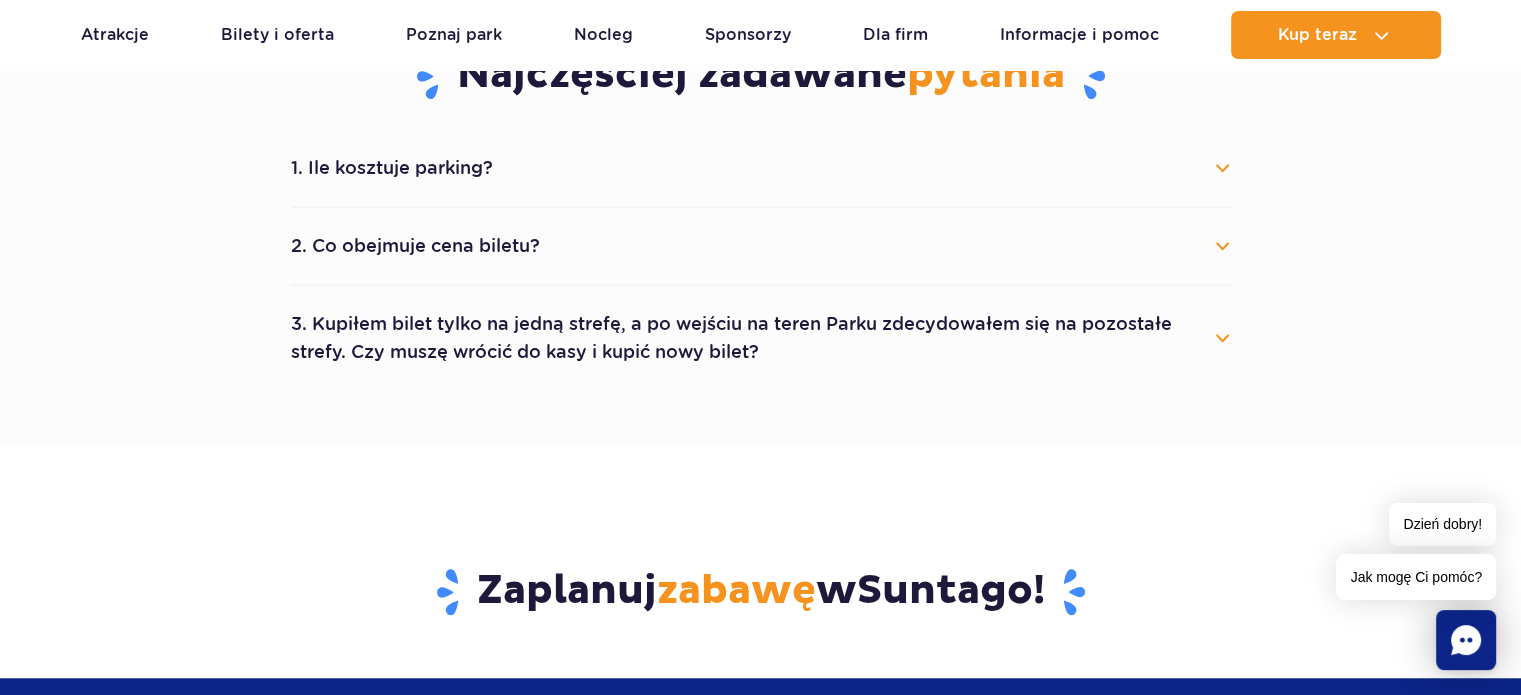 click on "1. Ile kosztuje parking?" at bounding box center (761, 168) 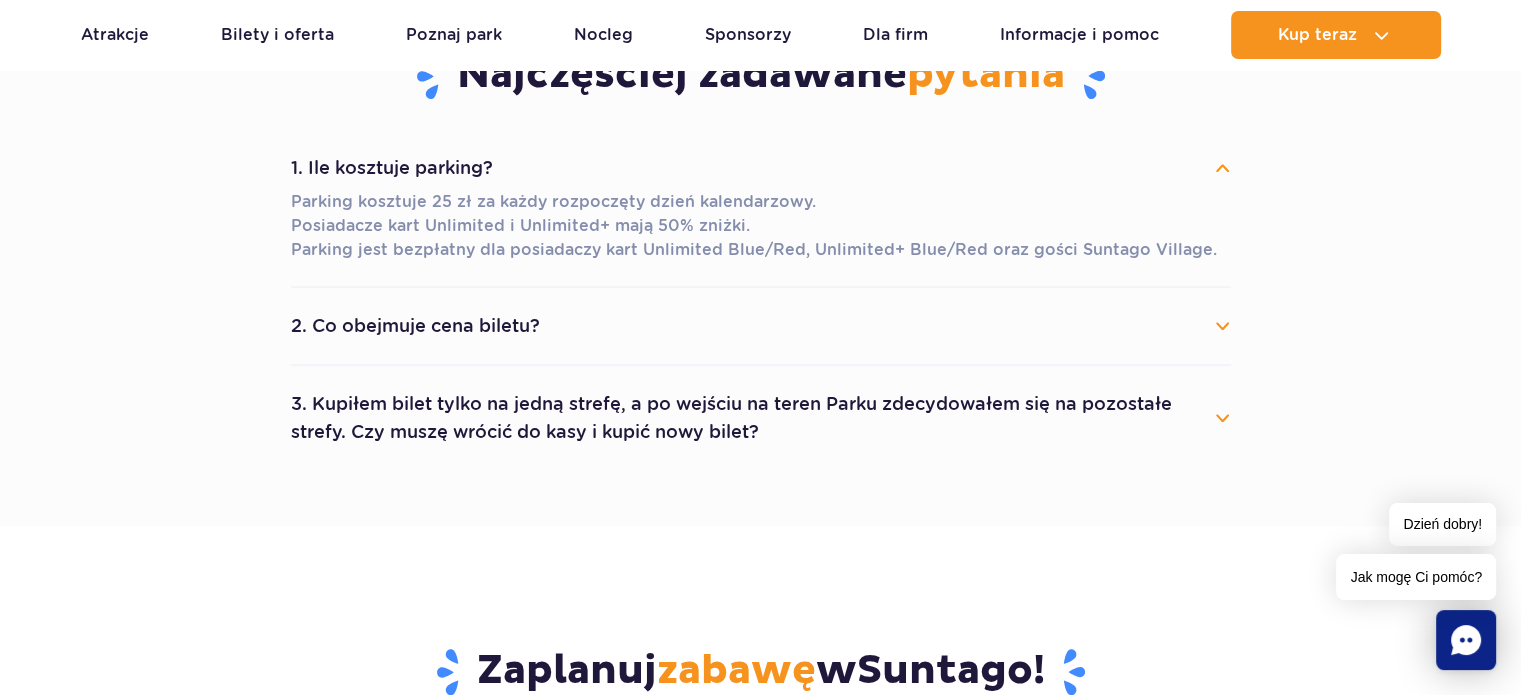 click on "1. Ile kosztuje parking?" at bounding box center (761, 168) 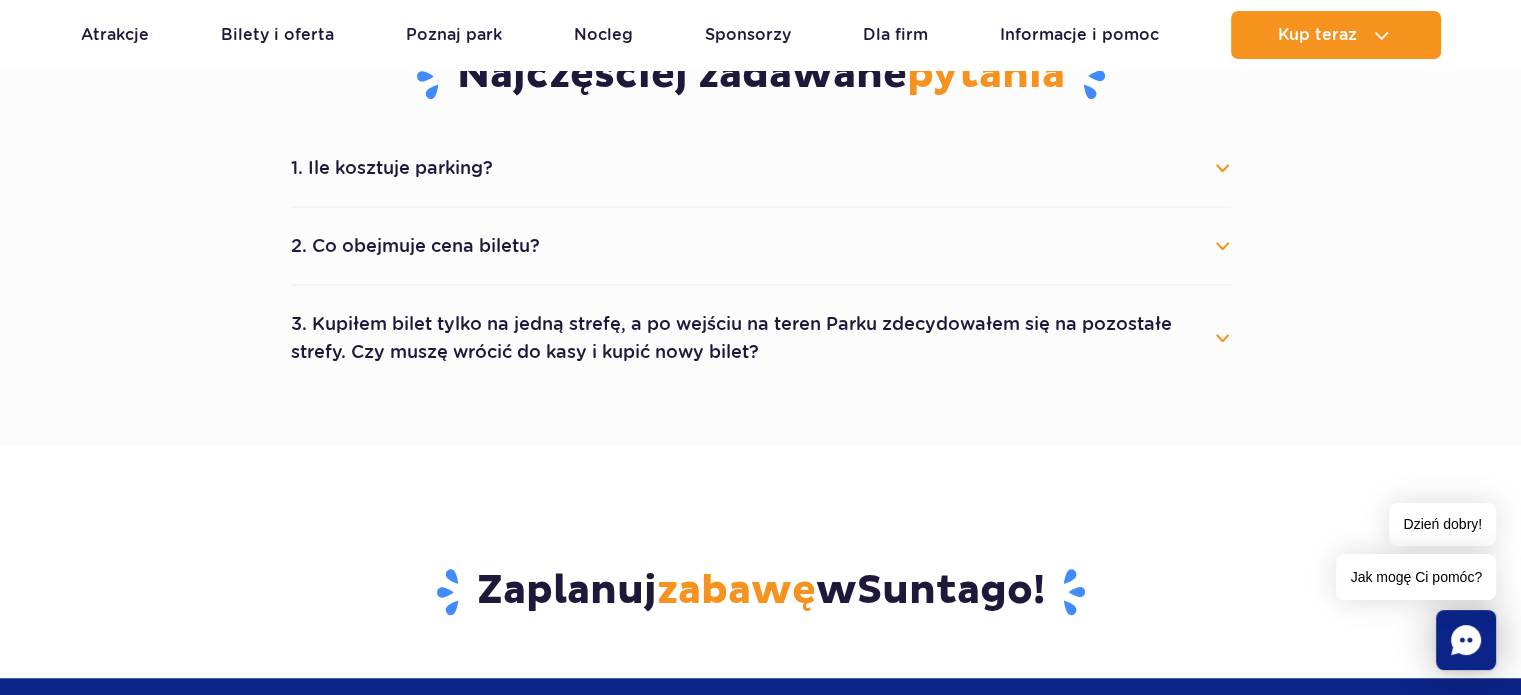 click on "2. Co obejmuje cena biletu?" at bounding box center [761, 246] 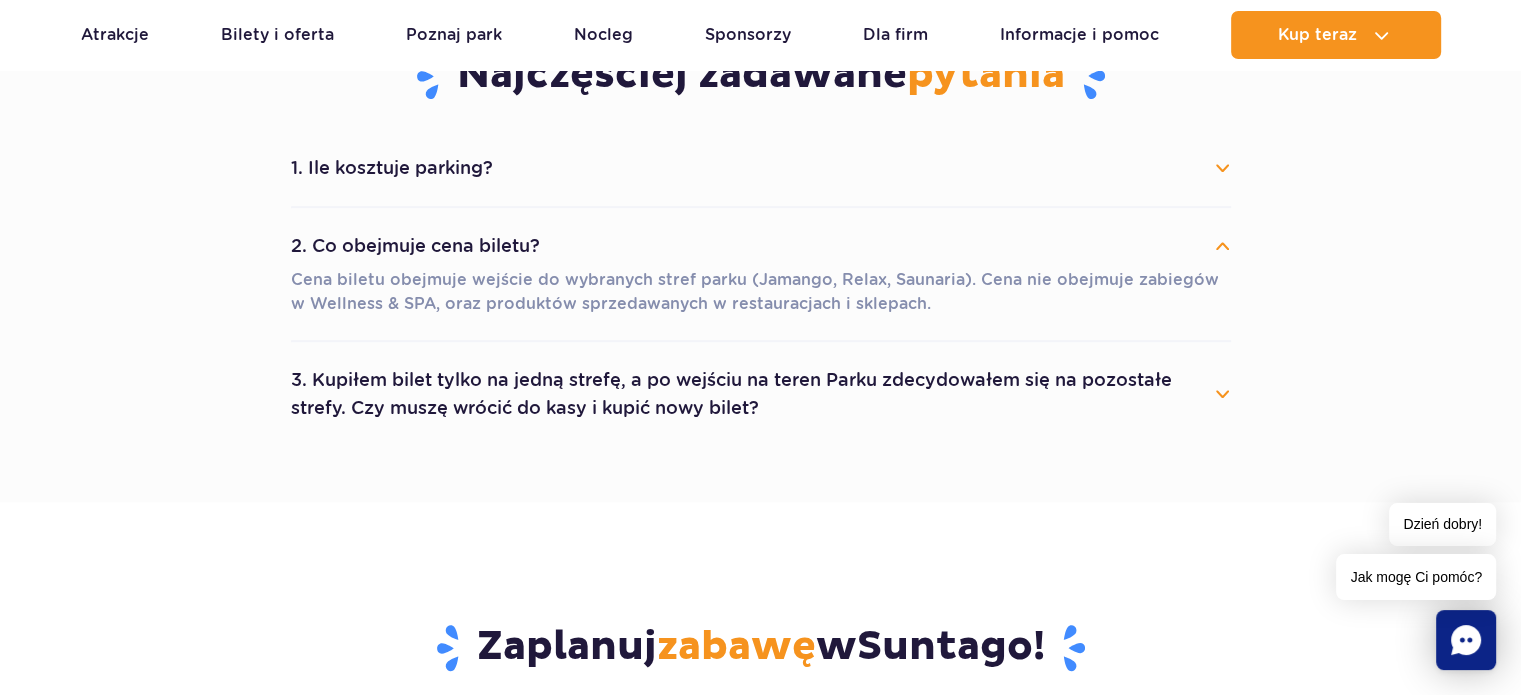 click on "2. Co obejmuje cena biletu?" at bounding box center (761, 246) 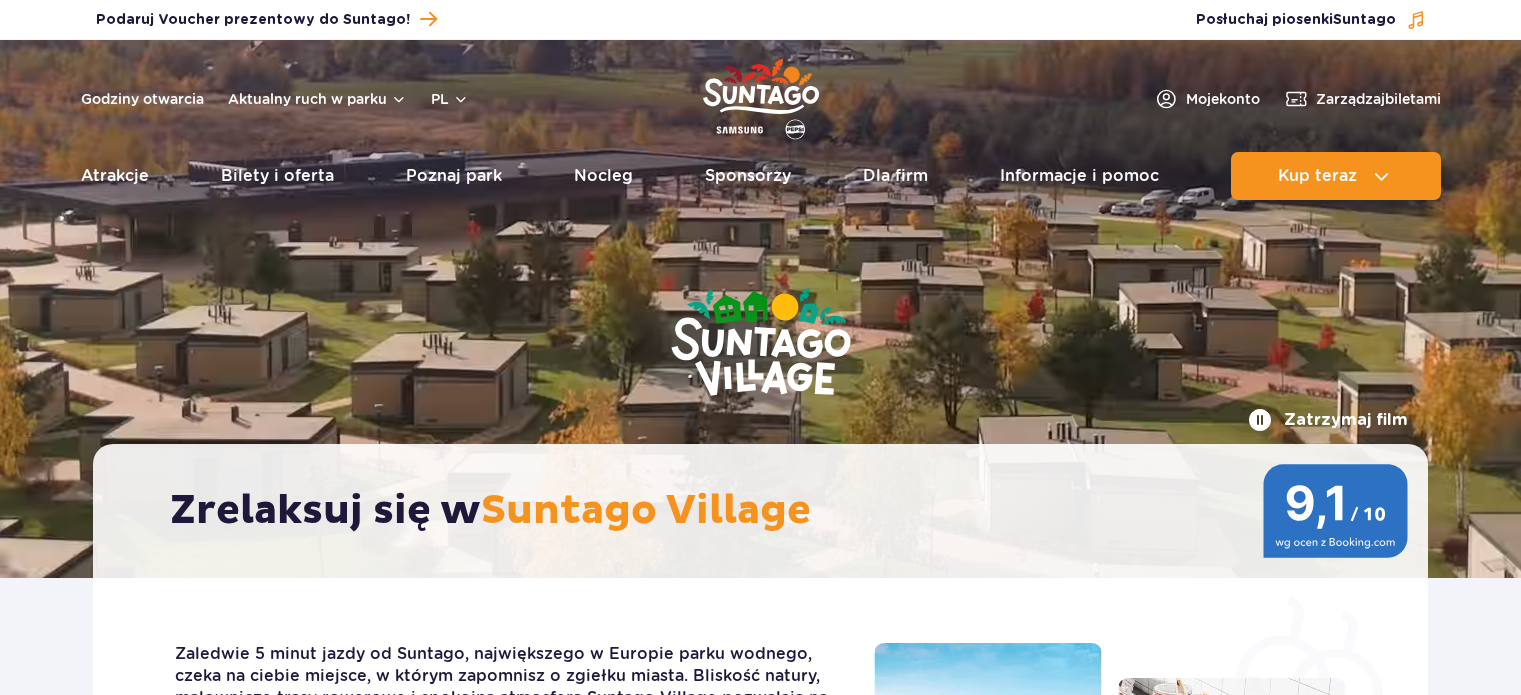 scroll, scrollTop: 0, scrollLeft: 0, axis: both 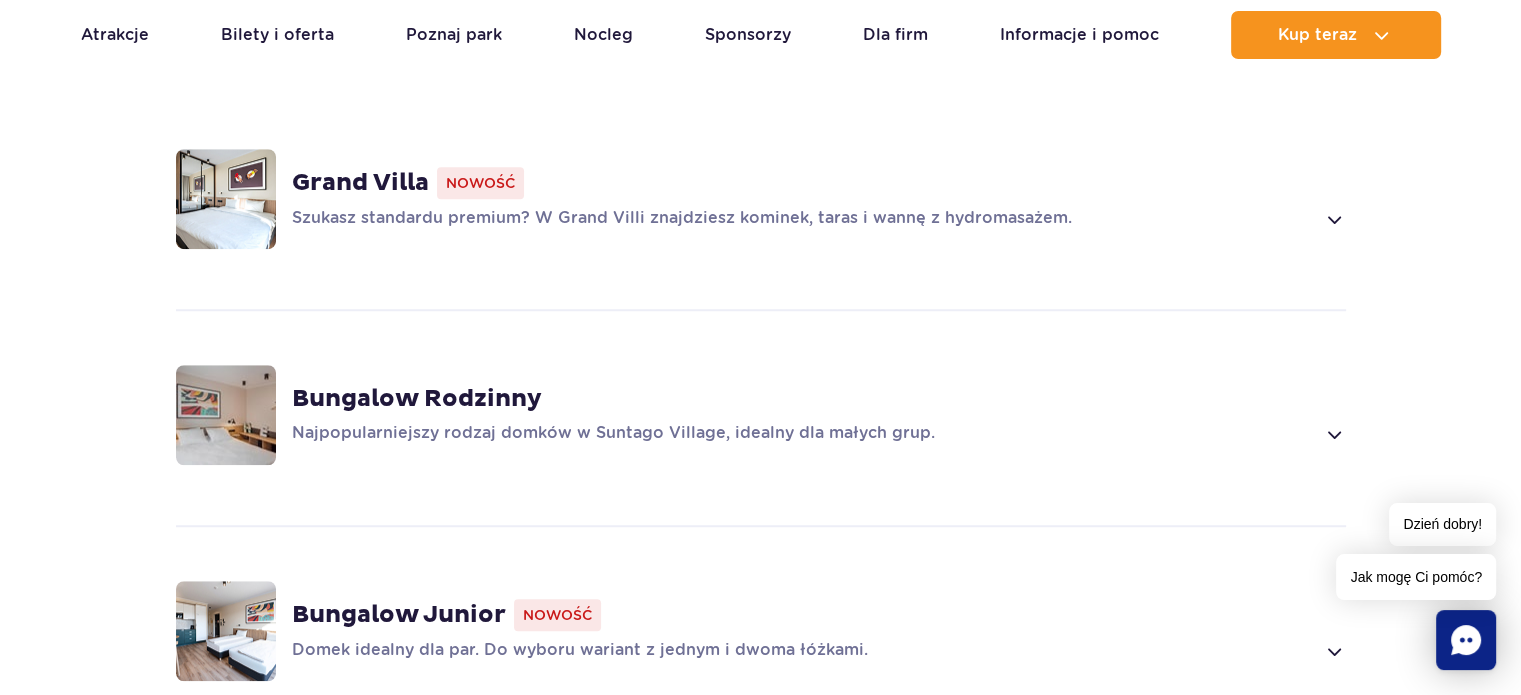 click on "Najpopularniejszy rodzaj domków w Suntago Village, idealny dla małych grup." at bounding box center [803, 434] 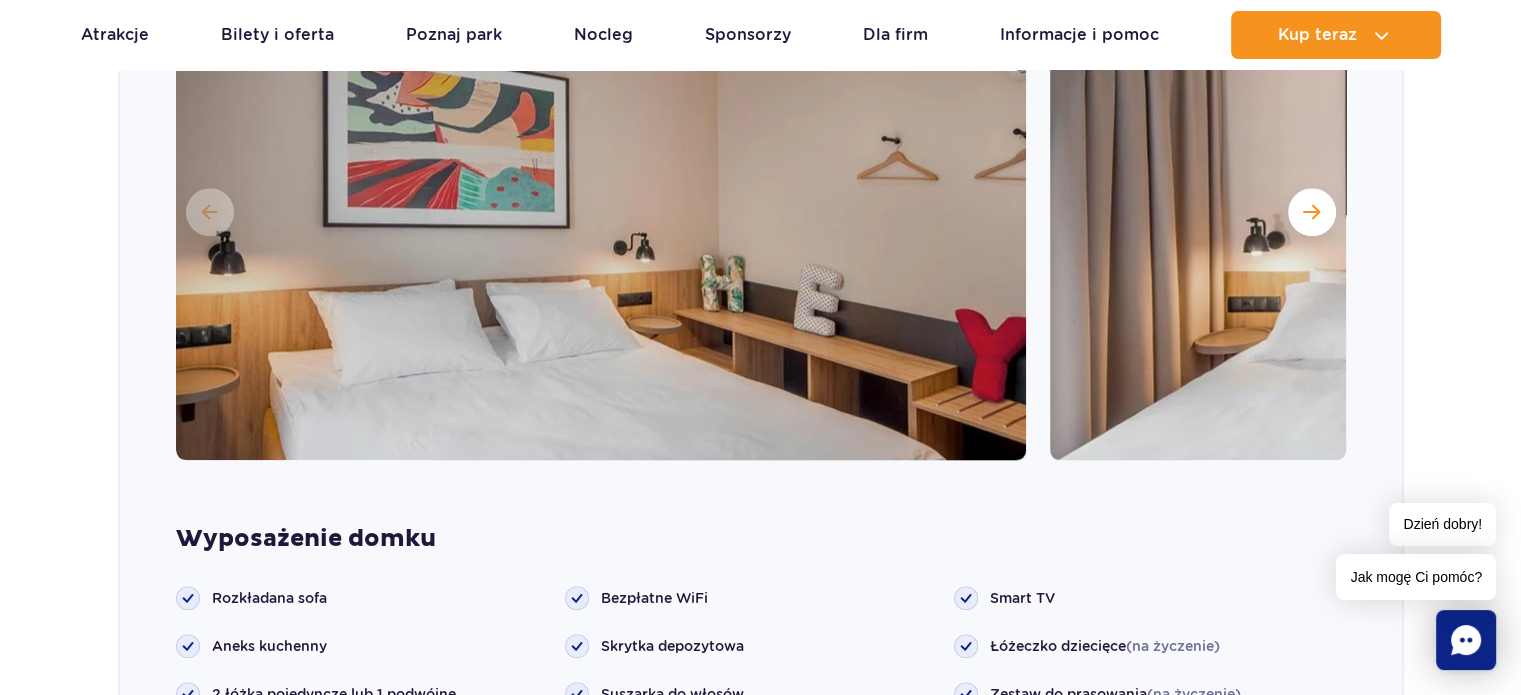 scroll, scrollTop: 2016, scrollLeft: 0, axis: vertical 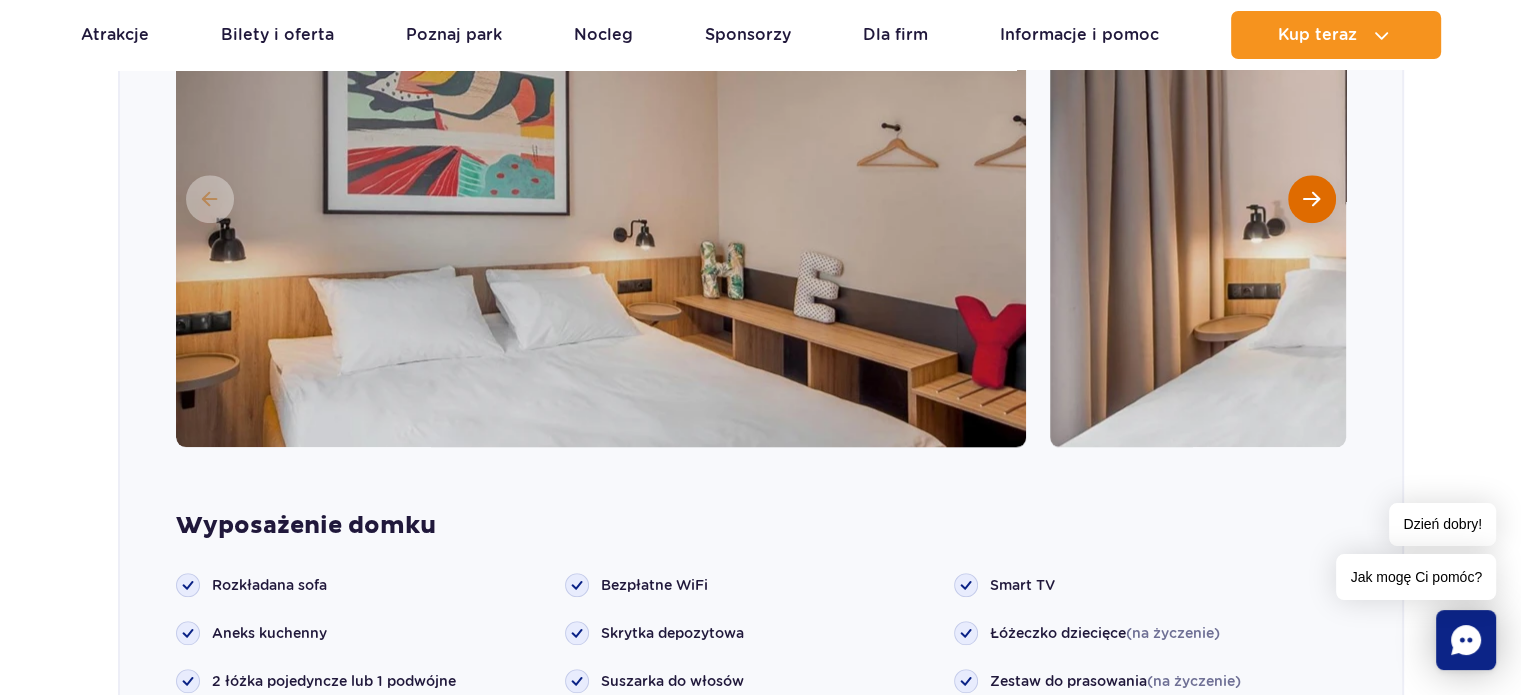 click at bounding box center (1311, 199) 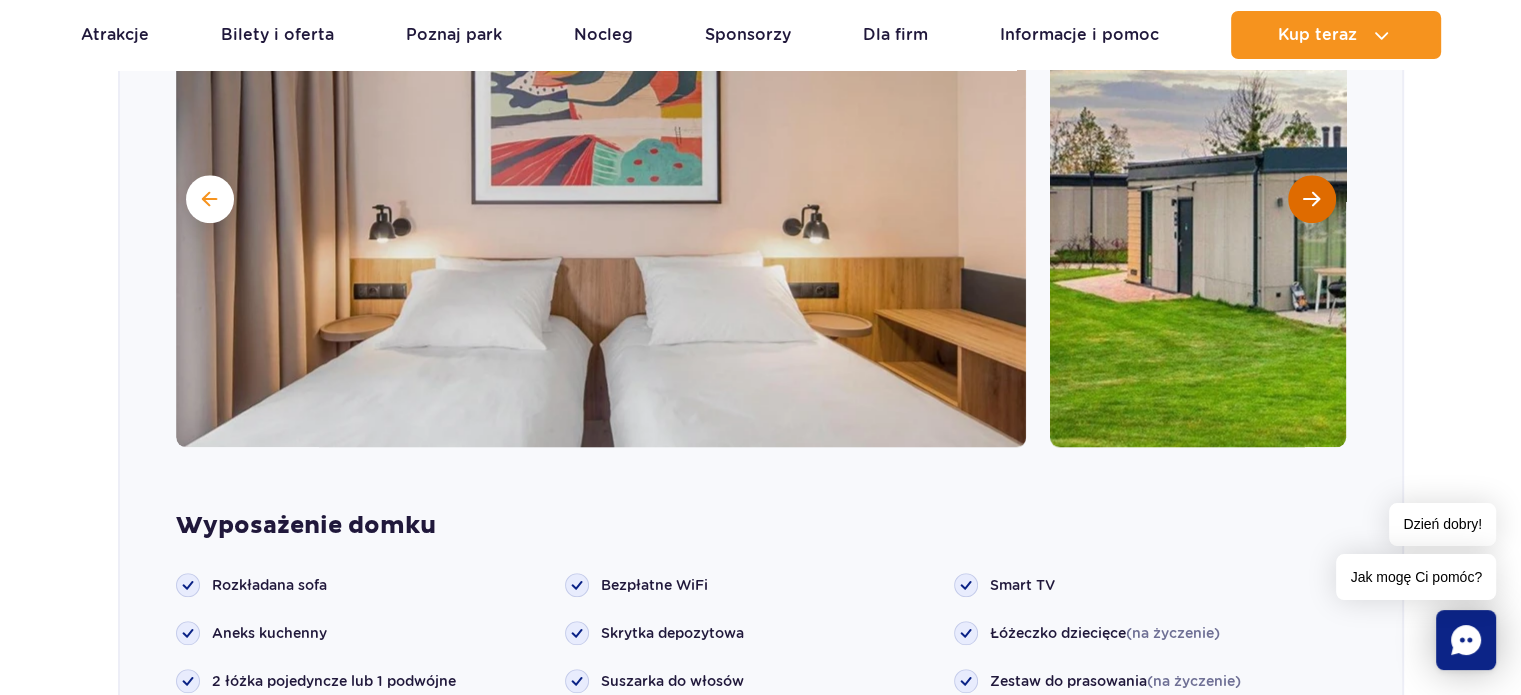 click at bounding box center [1311, 199] 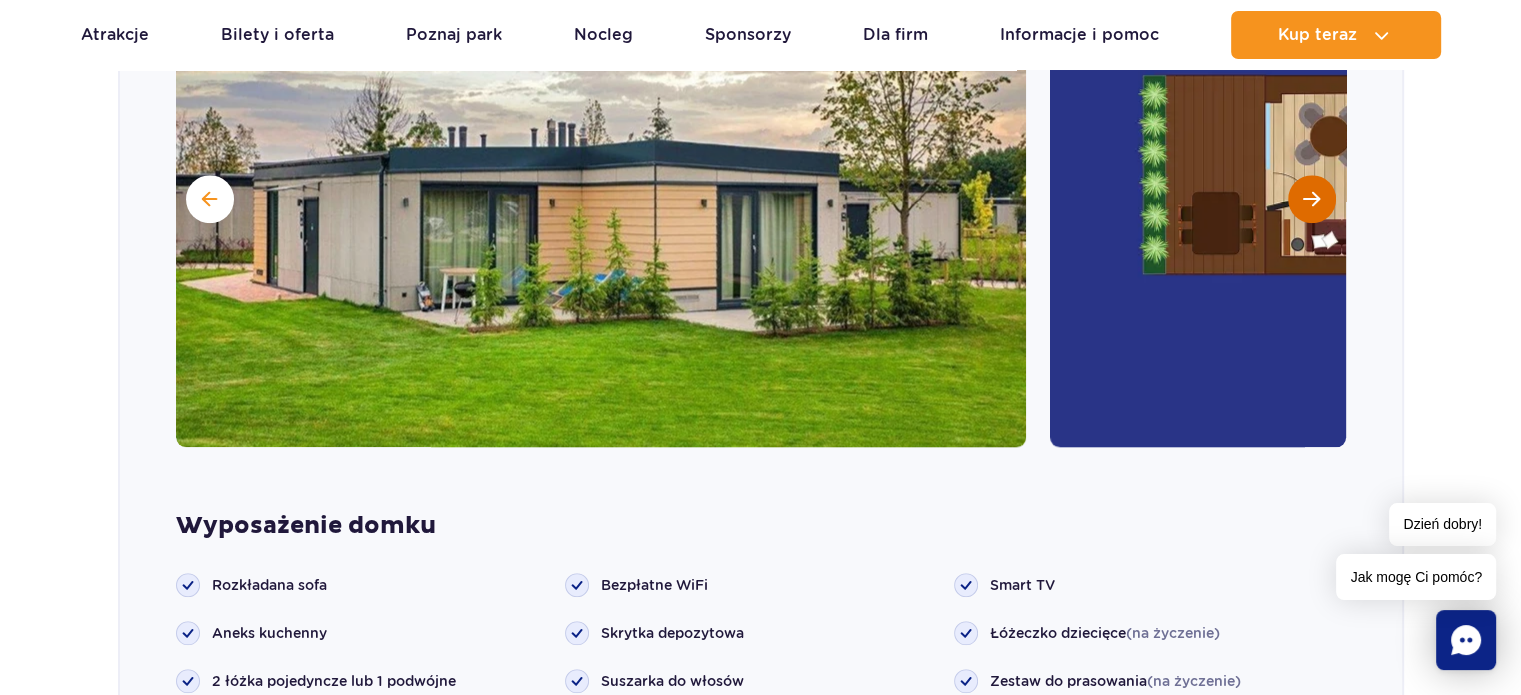 click at bounding box center (1311, 199) 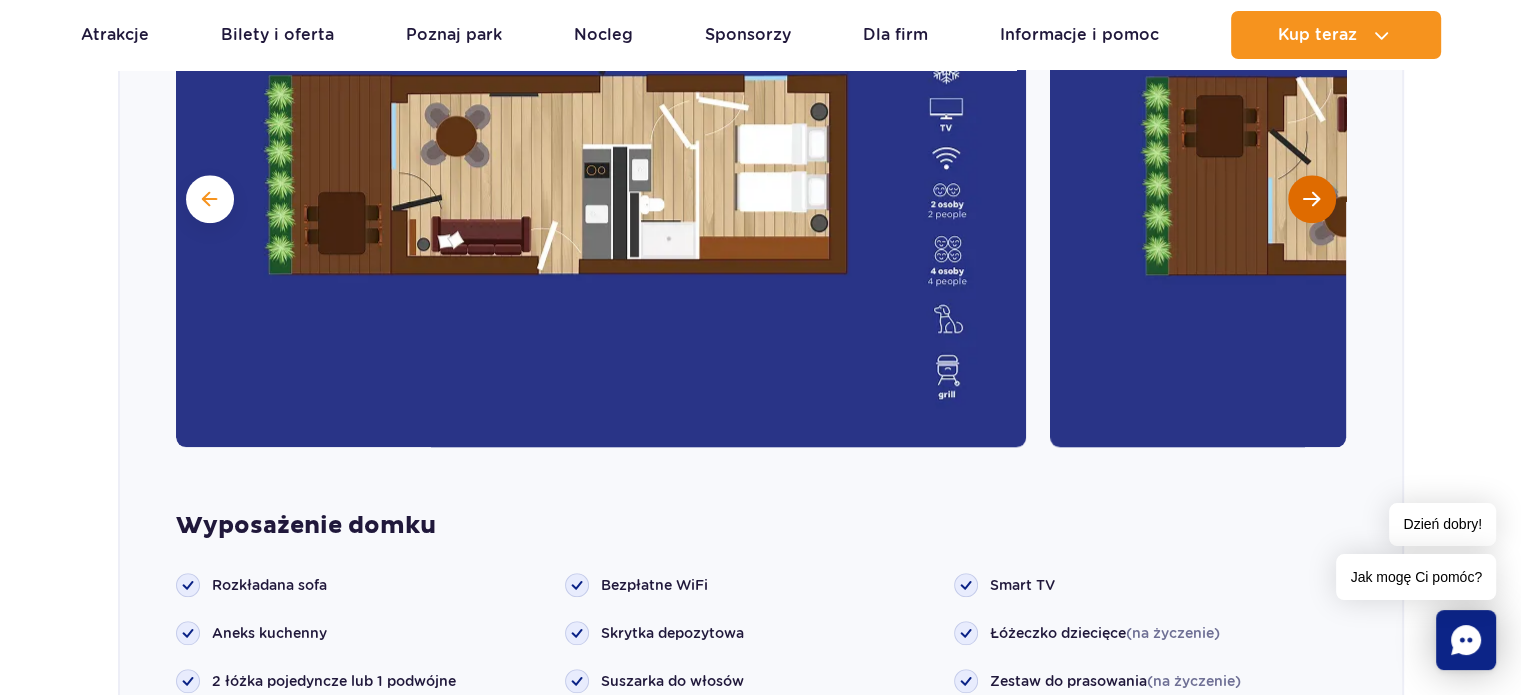 click at bounding box center (1311, 199) 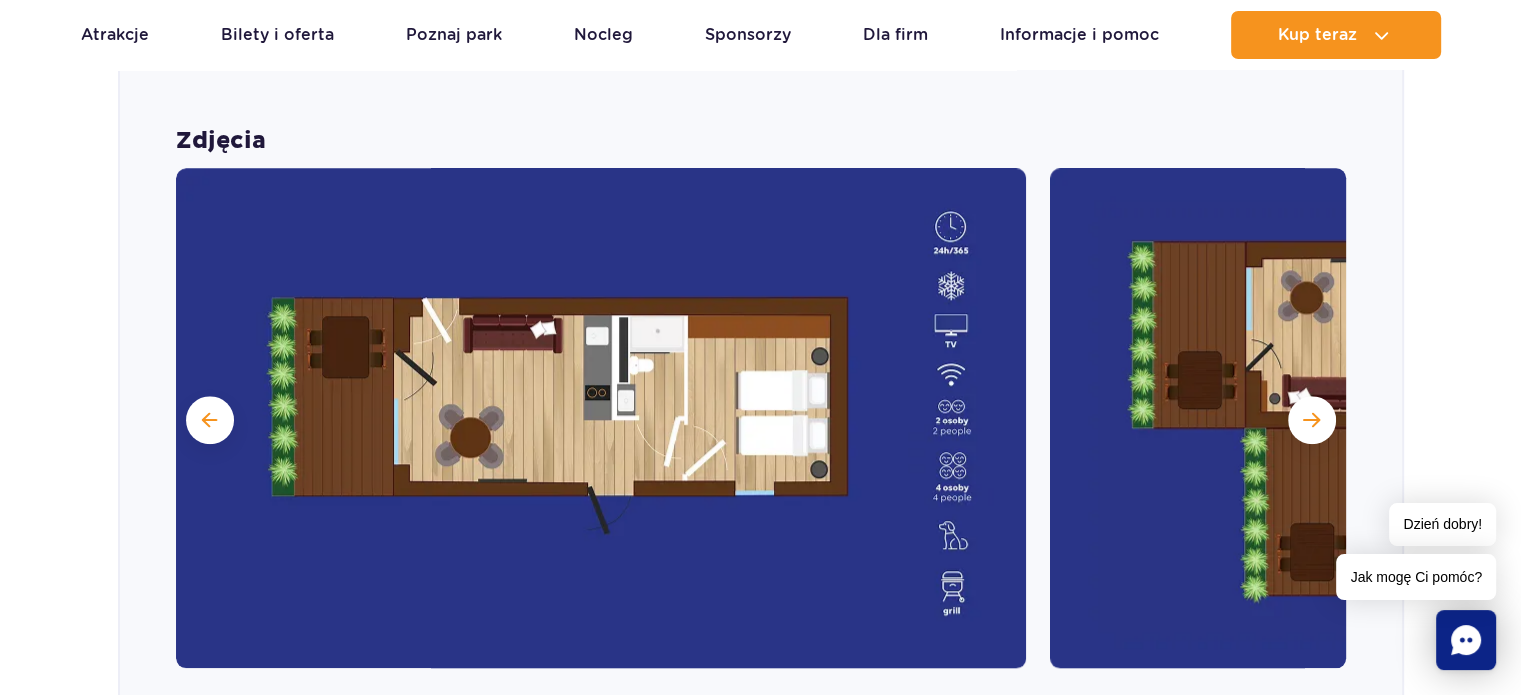 scroll, scrollTop: 1816, scrollLeft: 0, axis: vertical 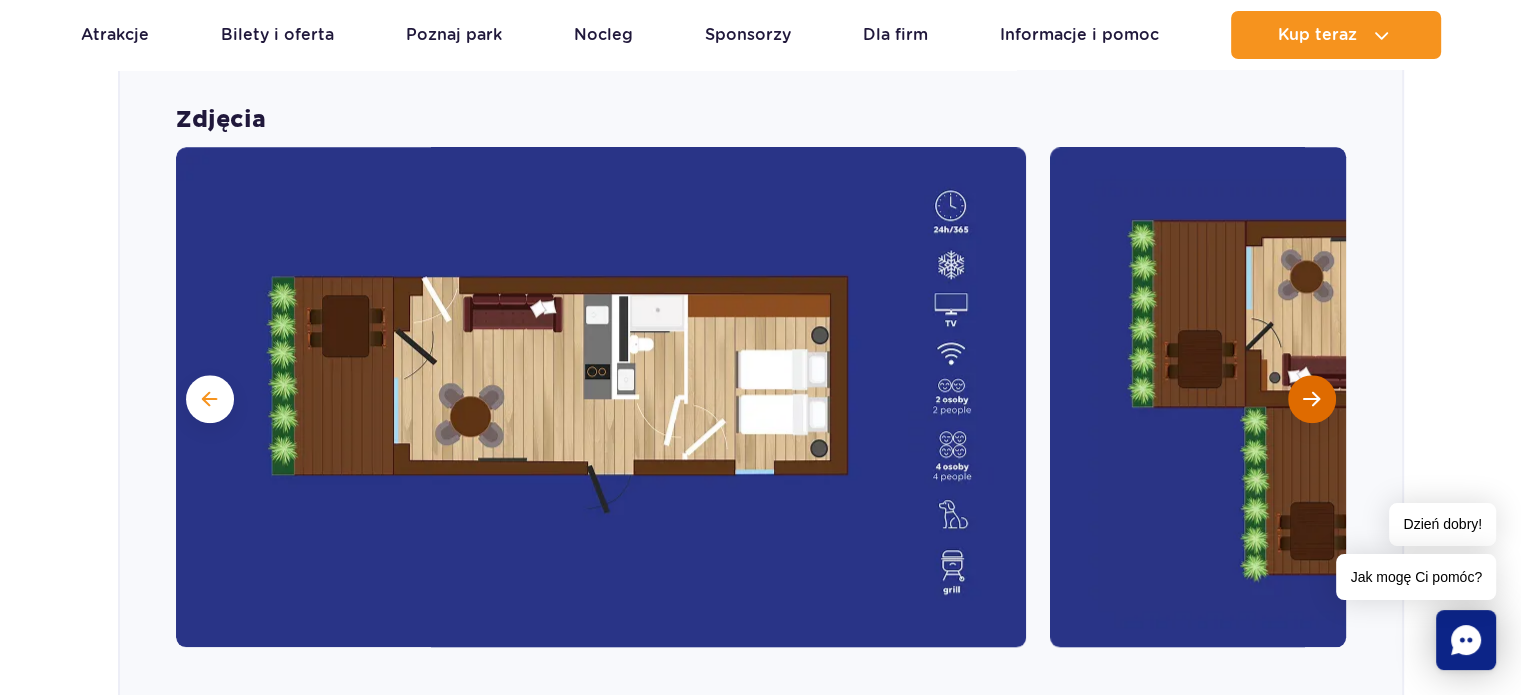 click at bounding box center [1312, 399] 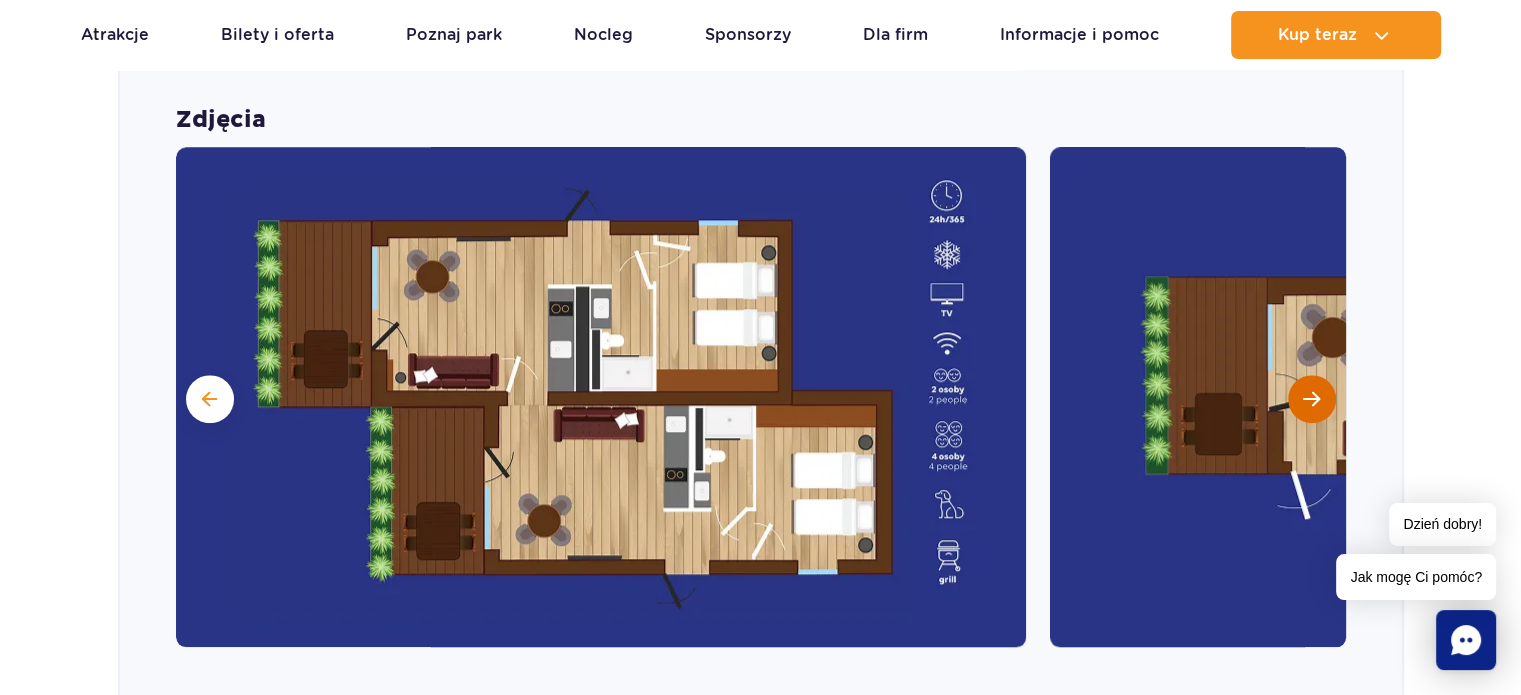 click at bounding box center (1312, 399) 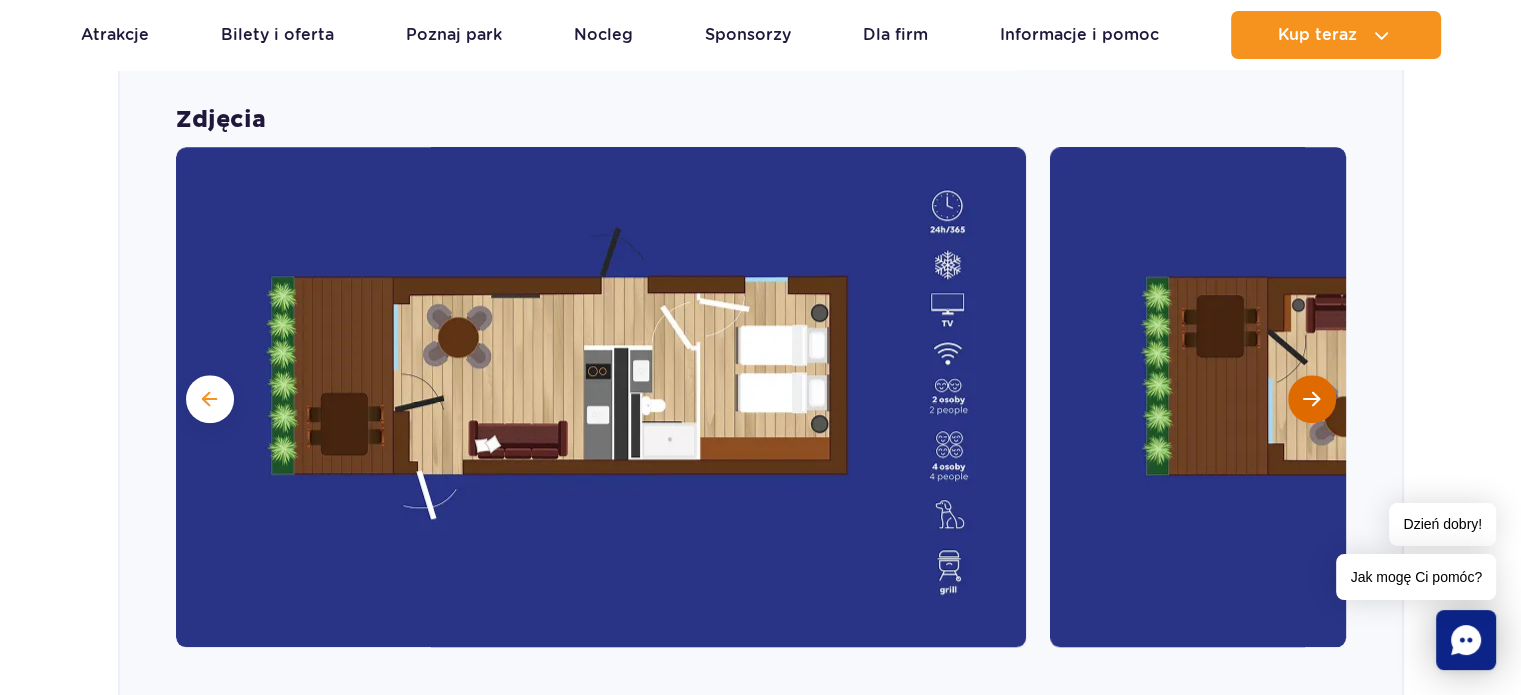 click at bounding box center (1312, 399) 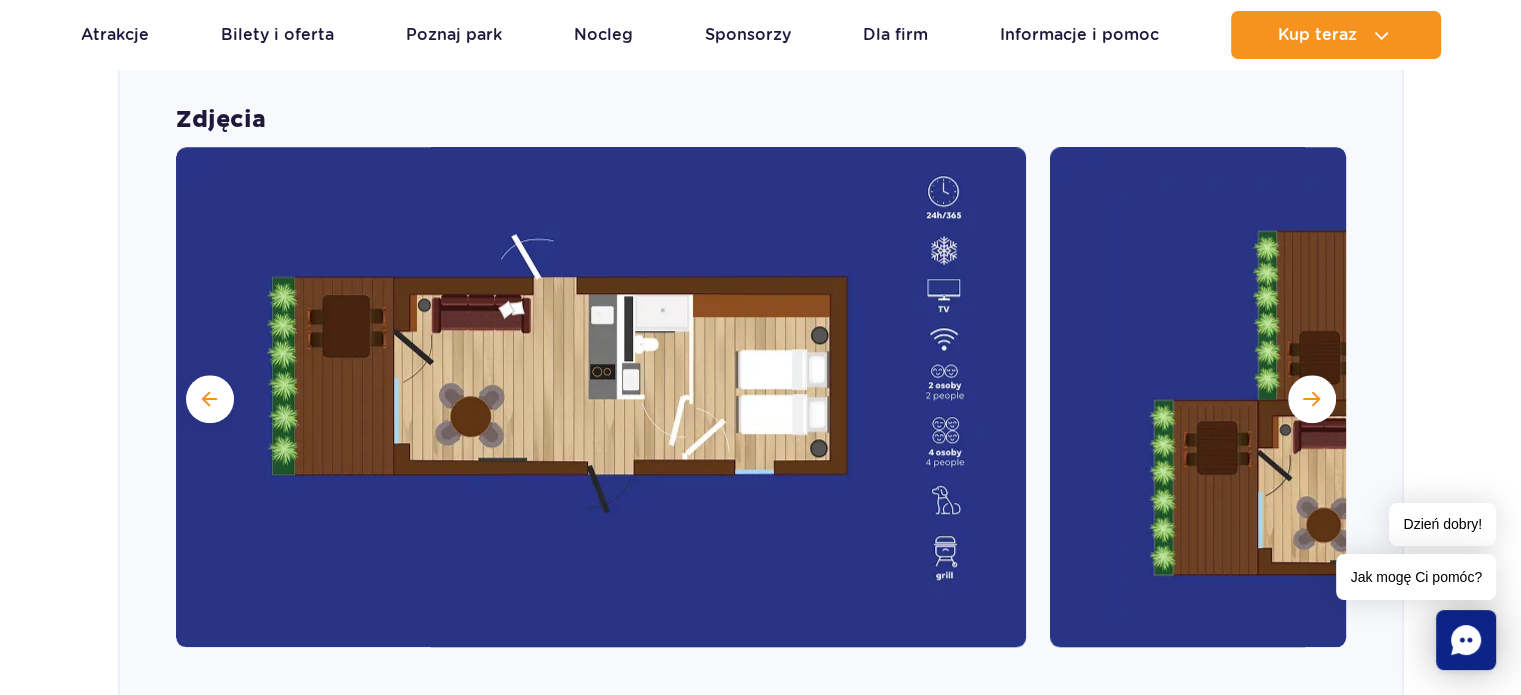 click at bounding box center [1475, 397] 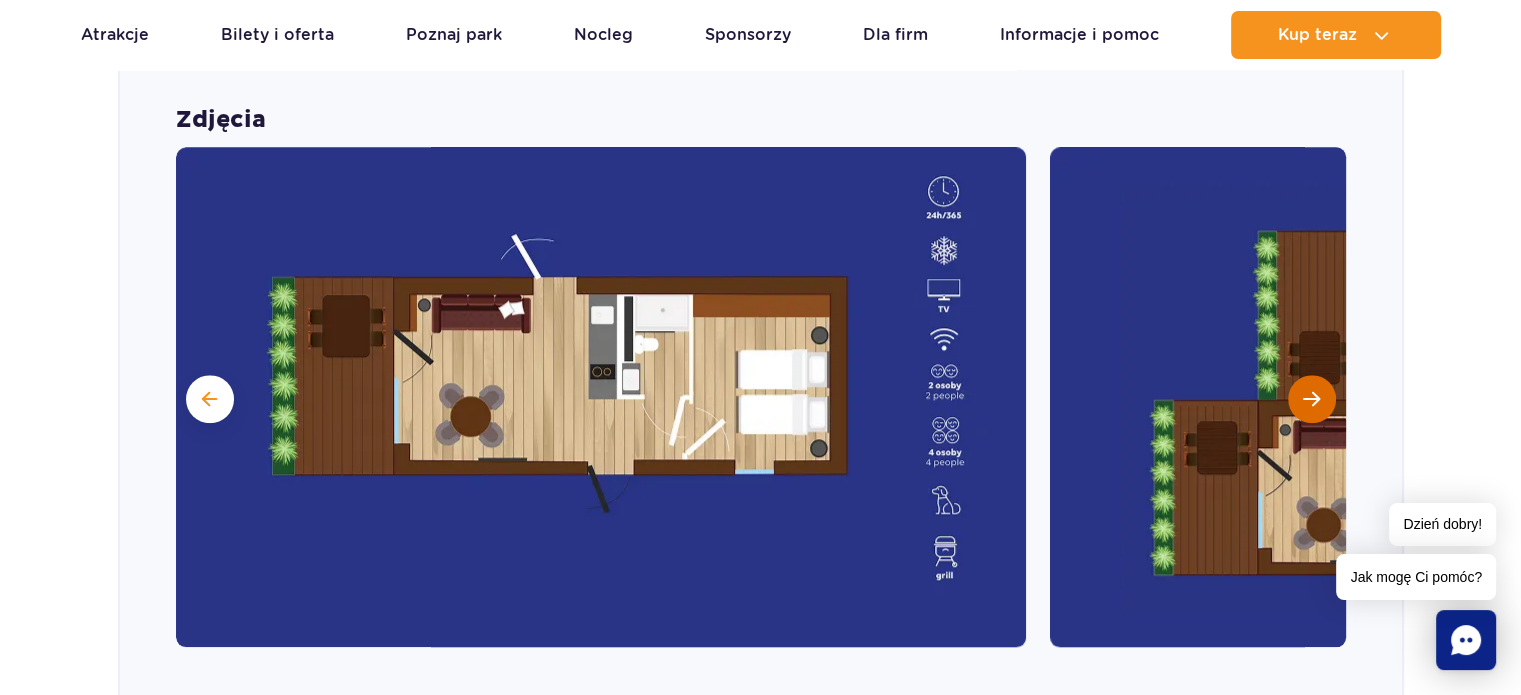 click at bounding box center (1312, 399) 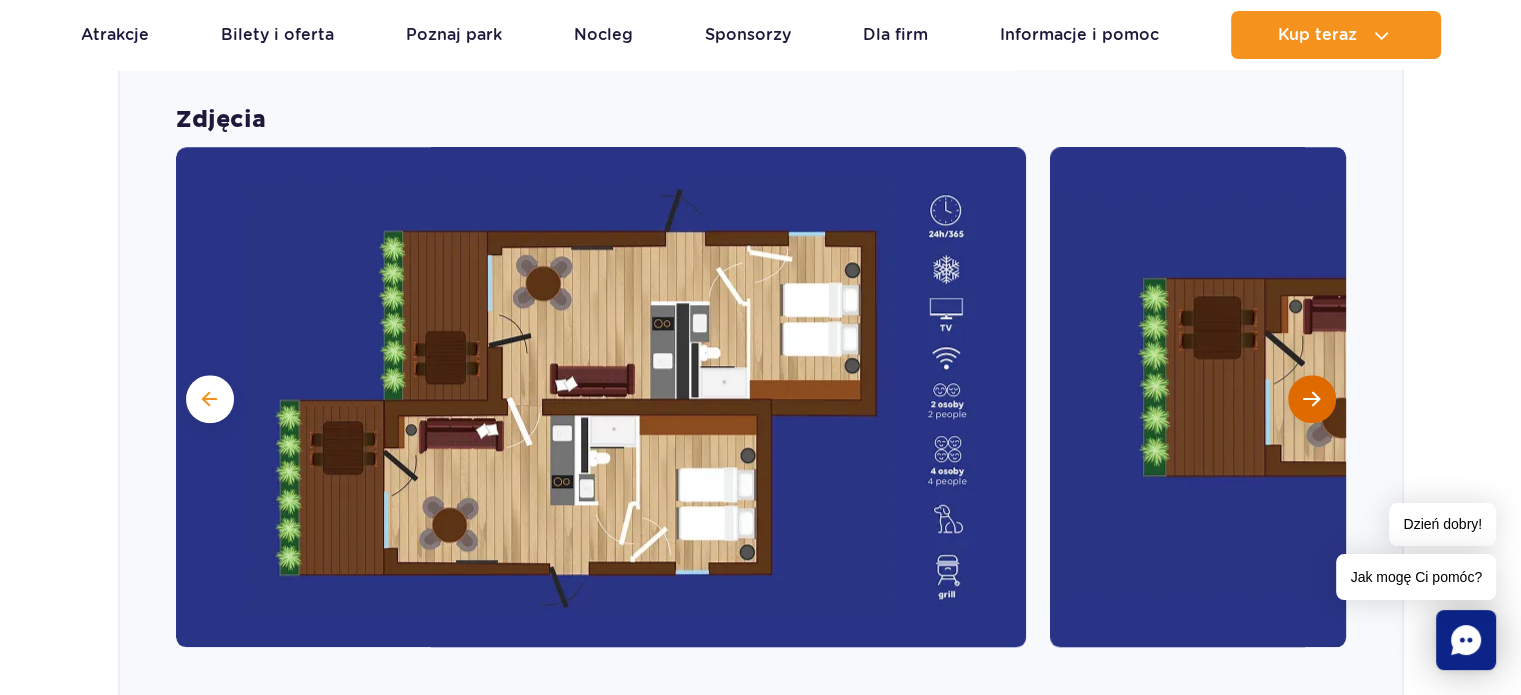 click at bounding box center (1312, 399) 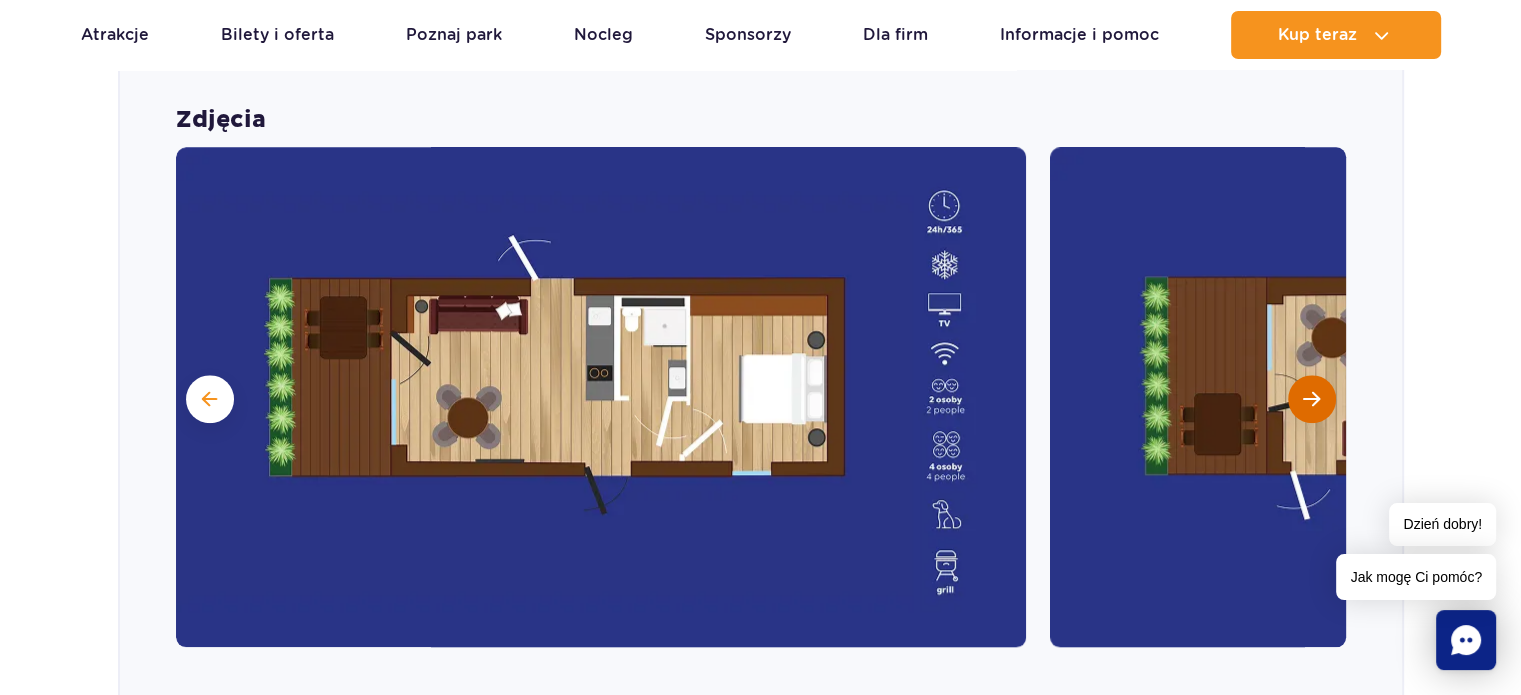 click at bounding box center [1312, 399] 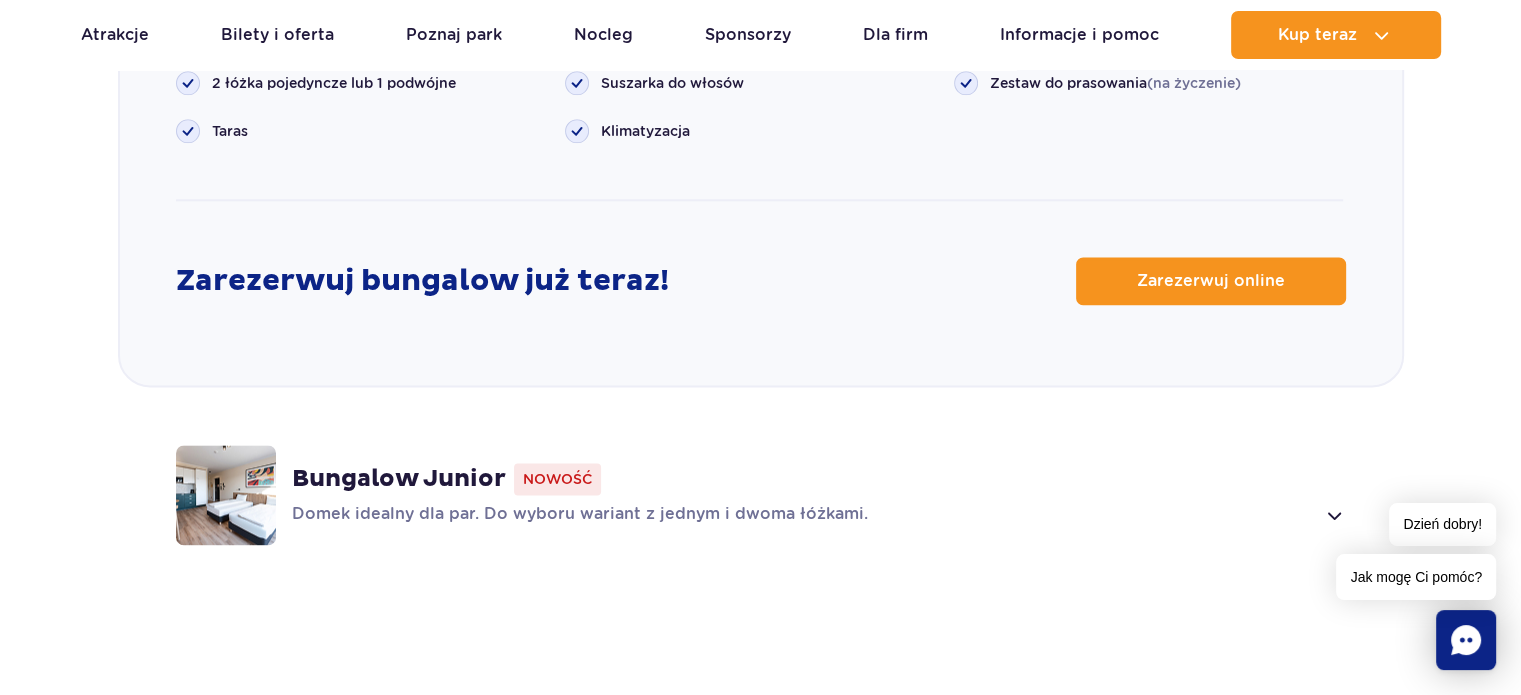 scroll, scrollTop: 2616, scrollLeft: 0, axis: vertical 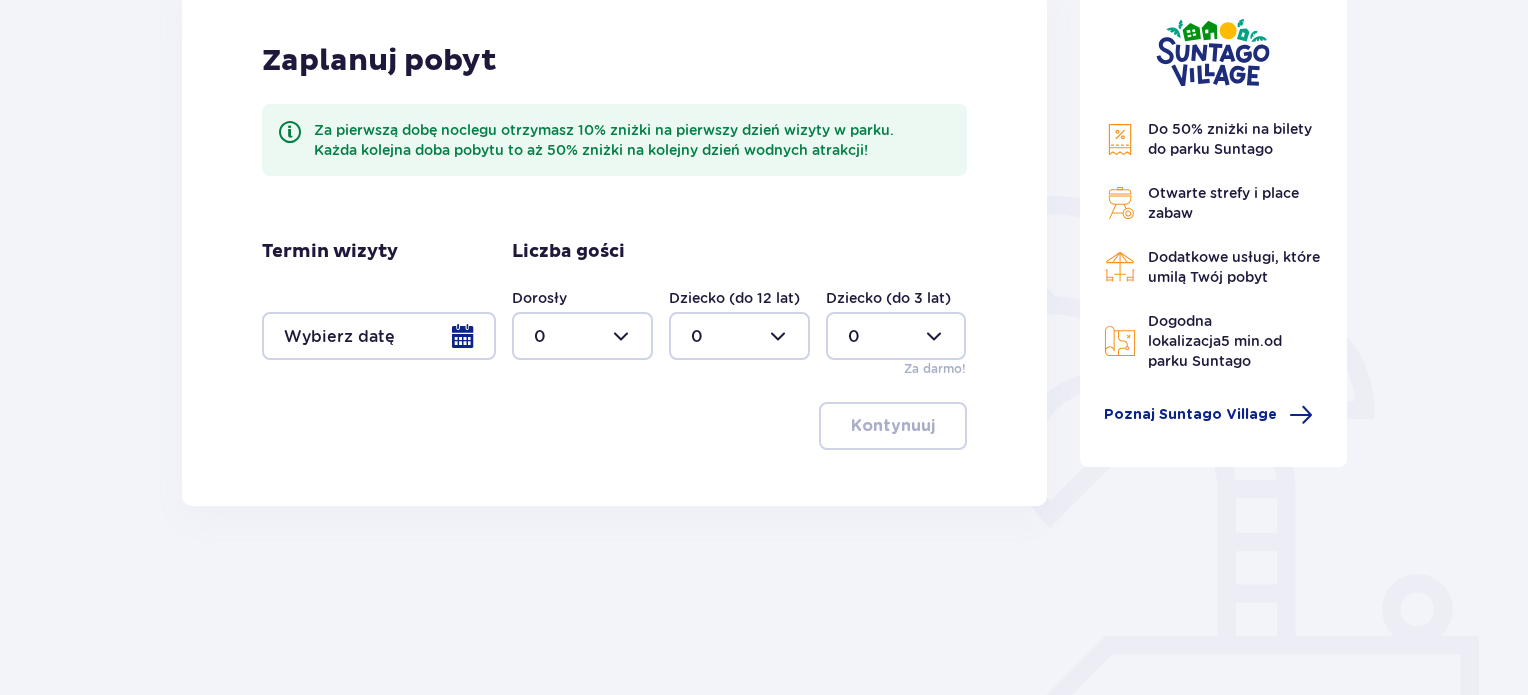 click at bounding box center [379, 336] 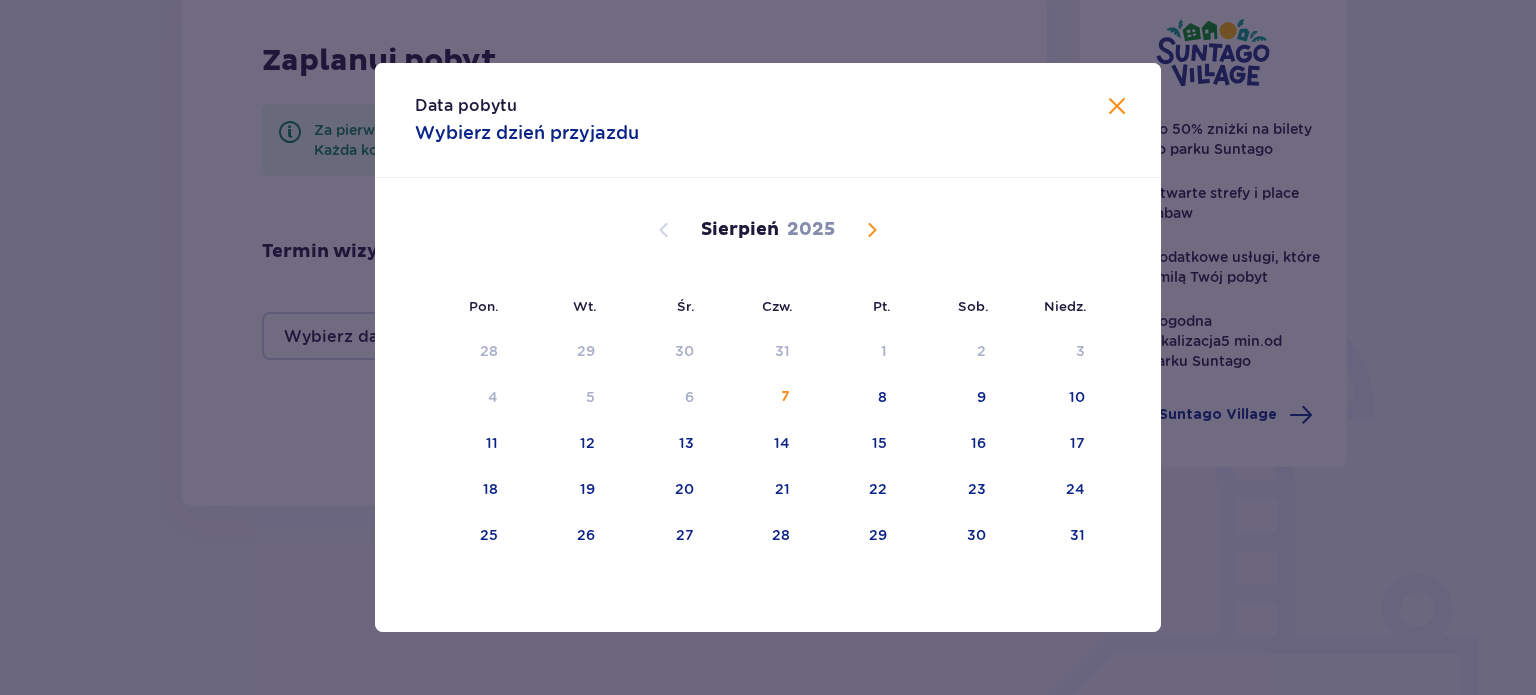 click at bounding box center [872, 230] 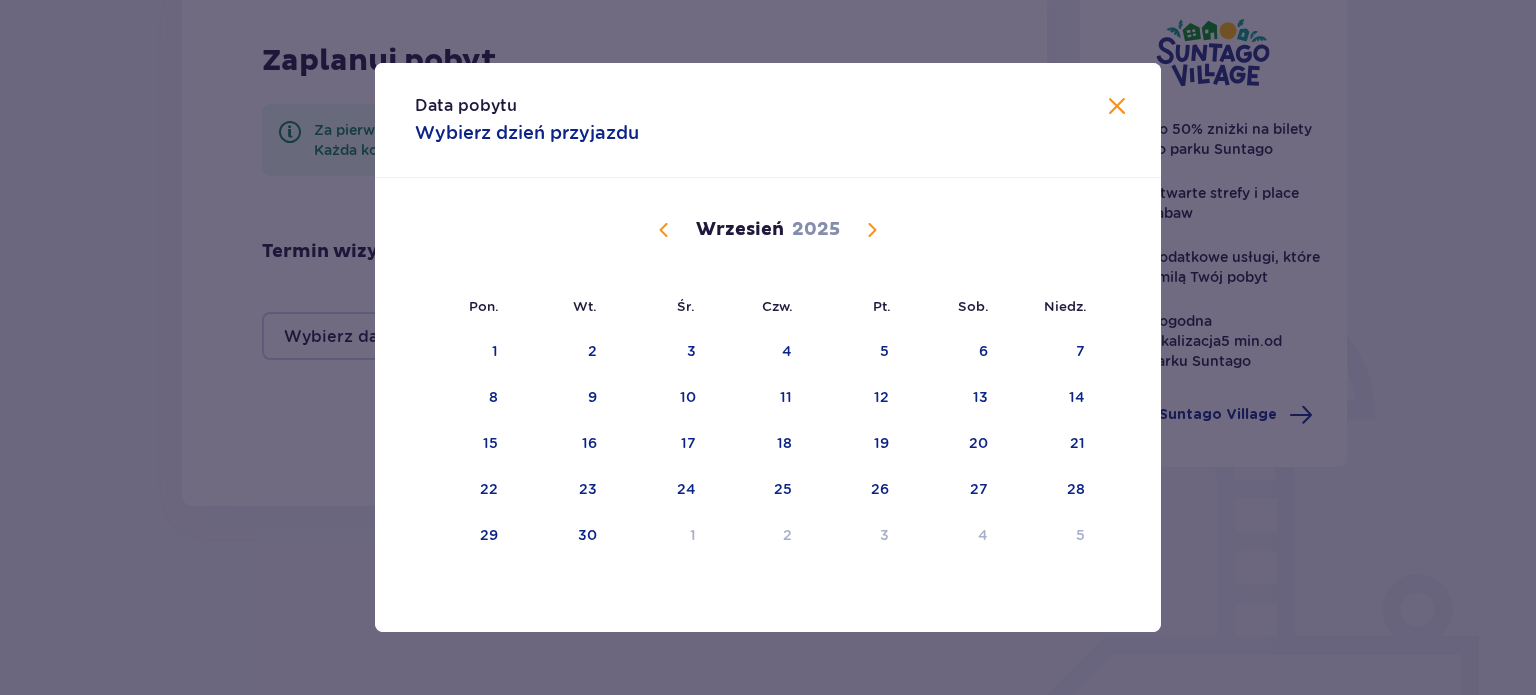 click at bounding box center [872, 230] 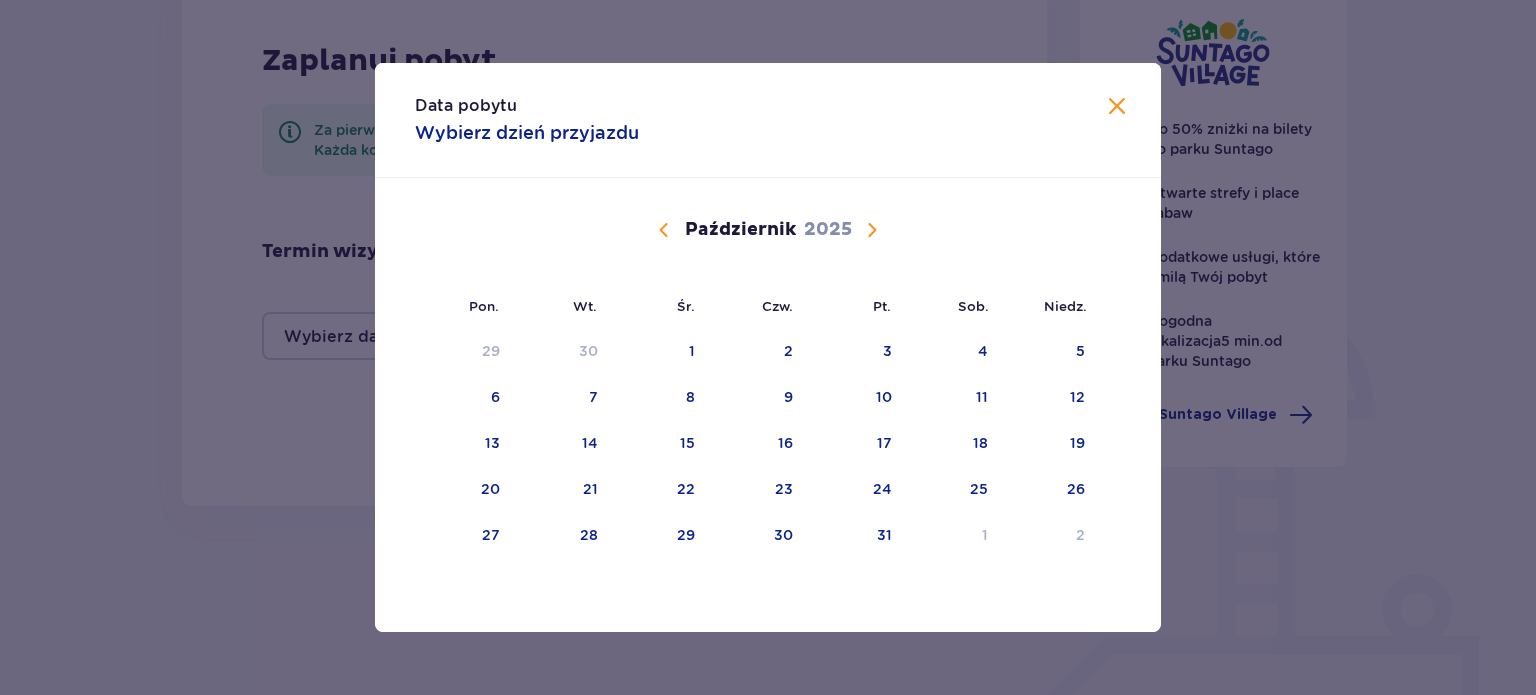 click at bounding box center (872, 230) 